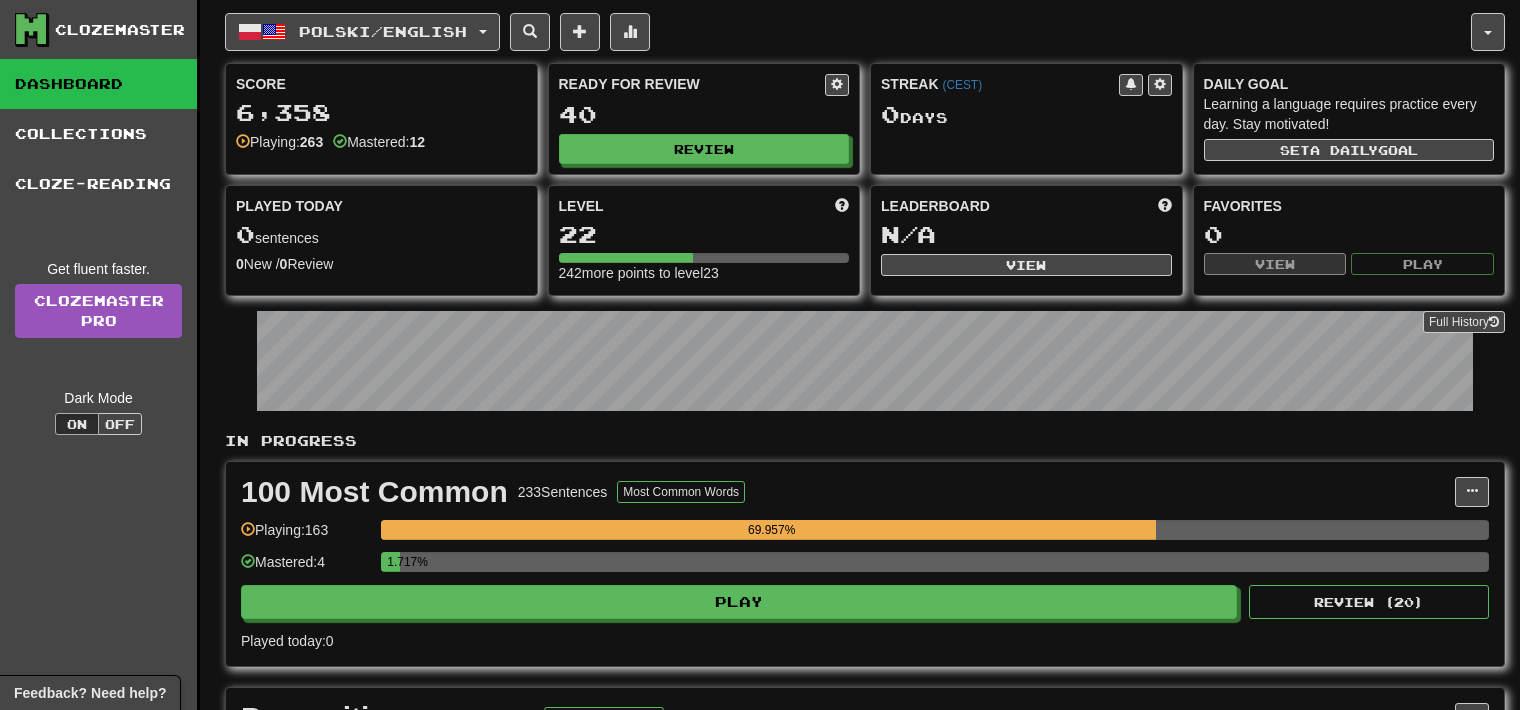 scroll, scrollTop: 0, scrollLeft: 0, axis: both 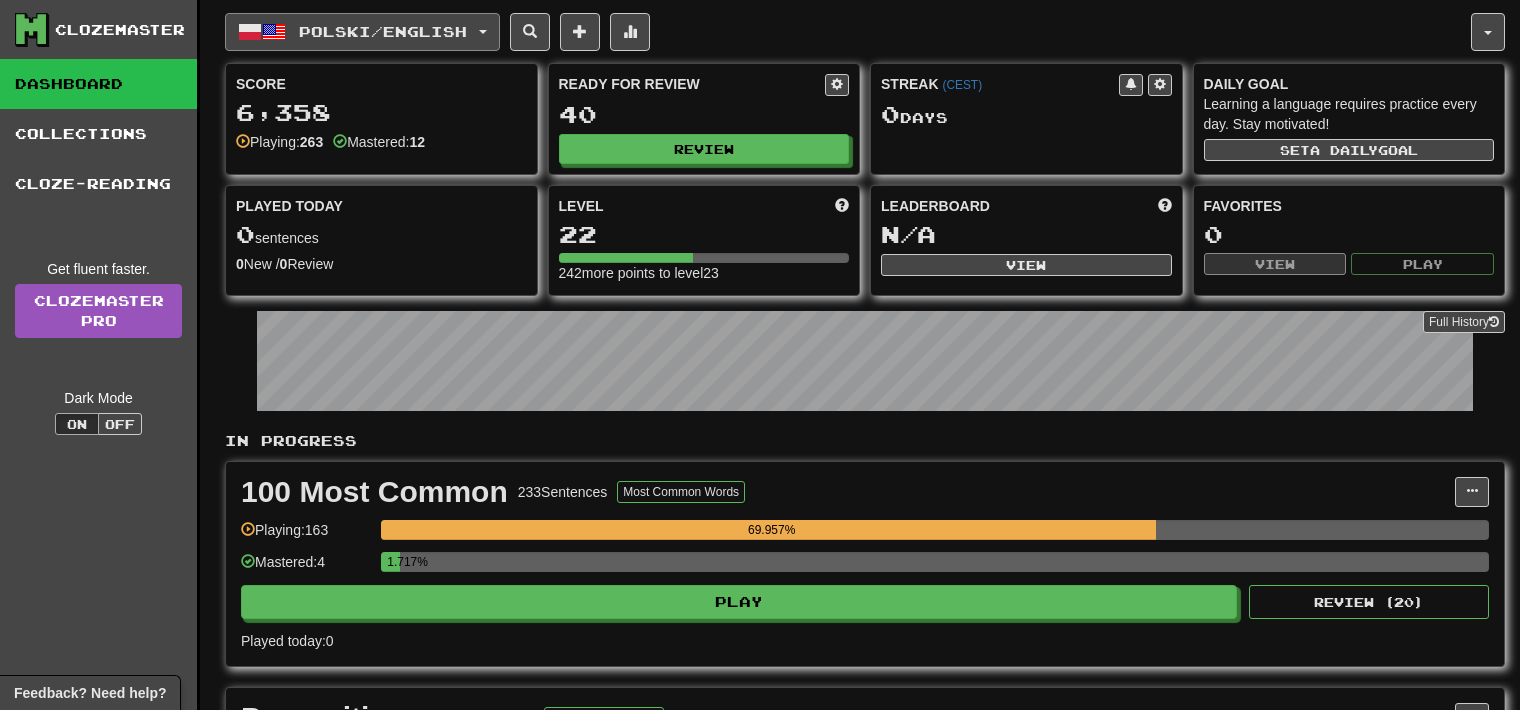 click on "Polski  /  English" at bounding box center [383, 31] 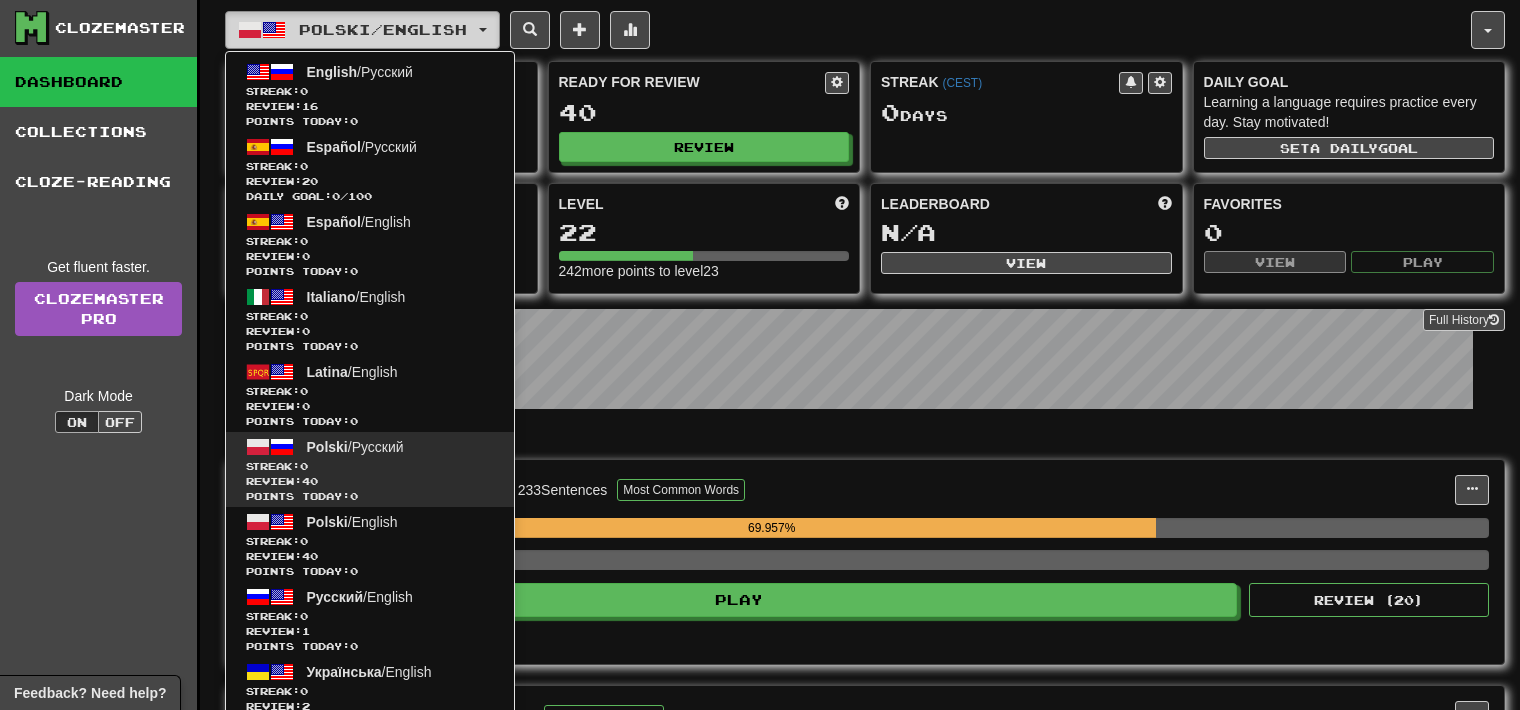 scroll, scrollTop: 0, scrollLeft: 0, axis: both 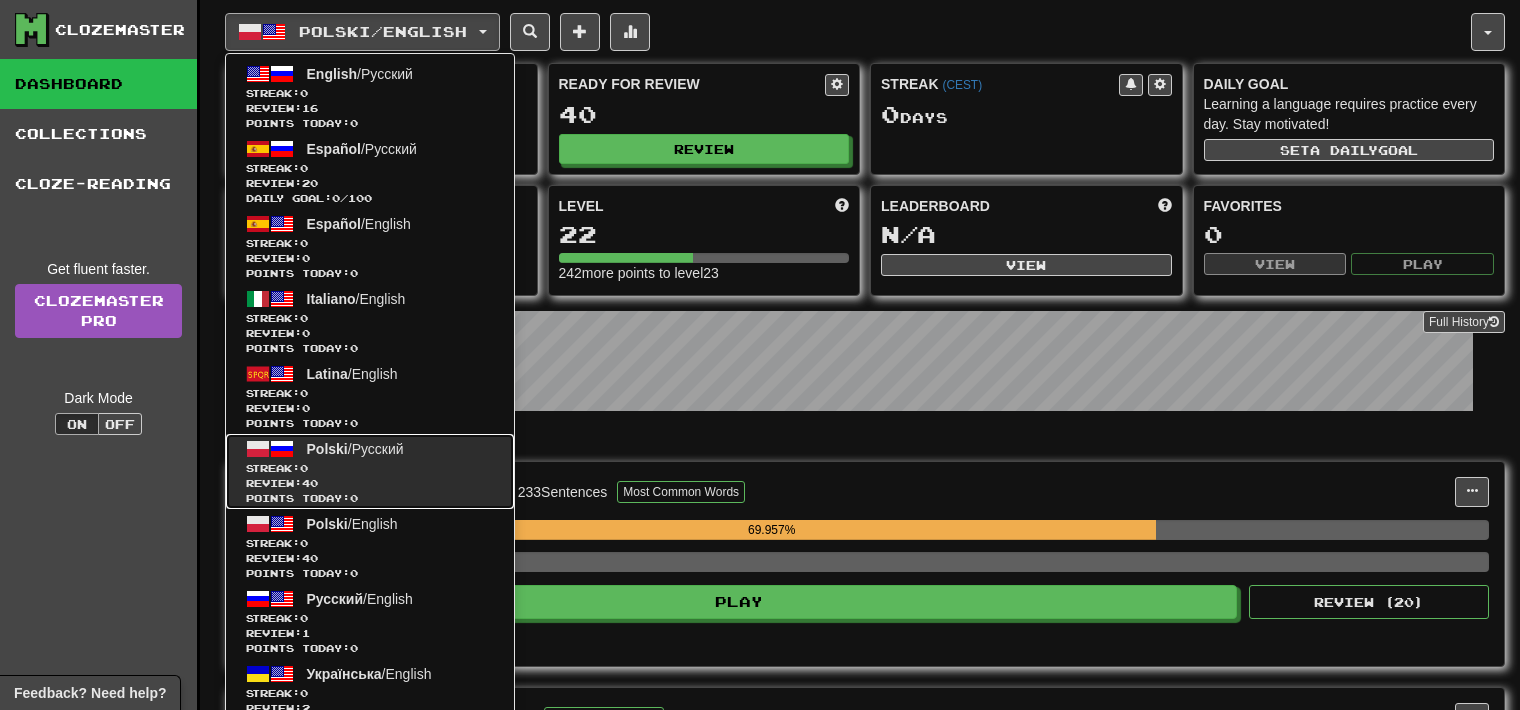 click on "Review:  40" at bounding box center (370, 483) 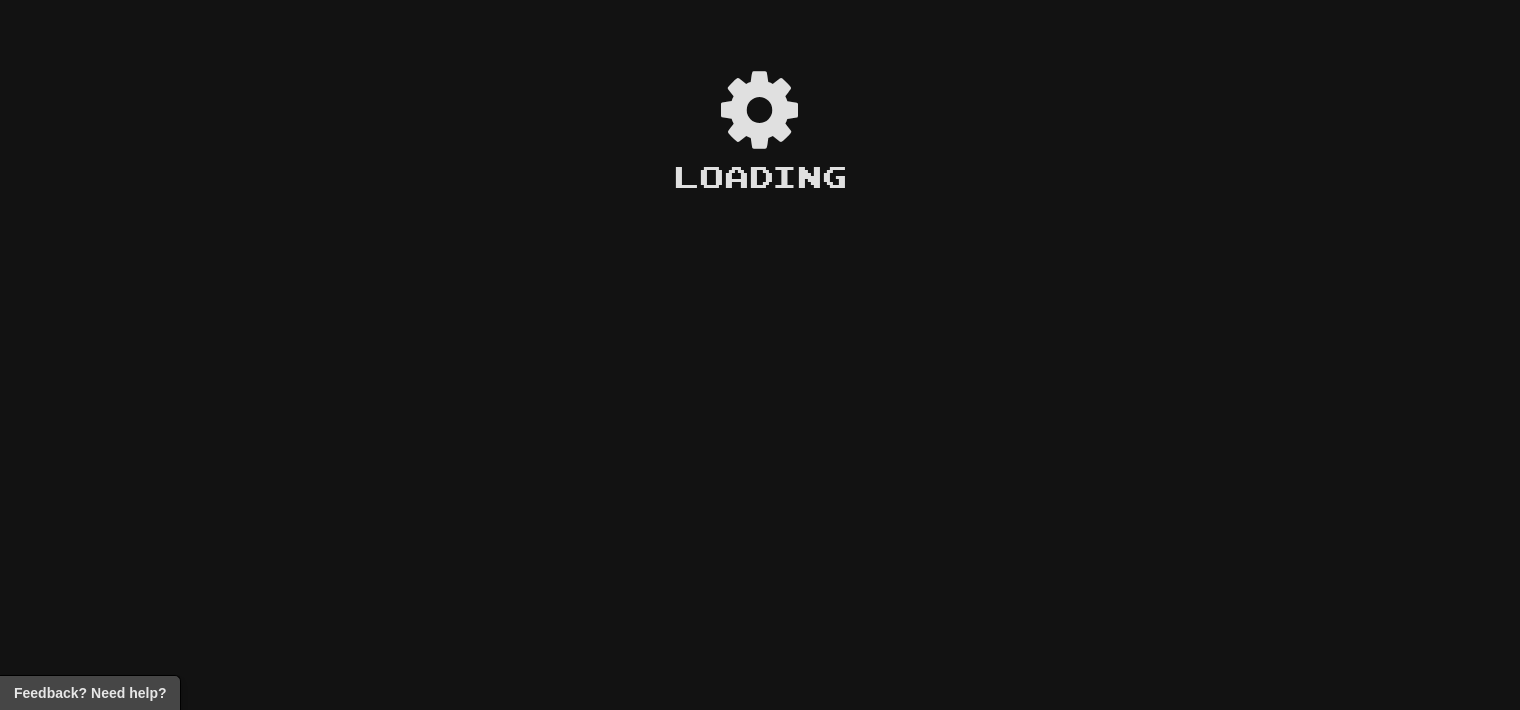 scroll, scrollTop: 0, scrollLeft: 0, axis: both 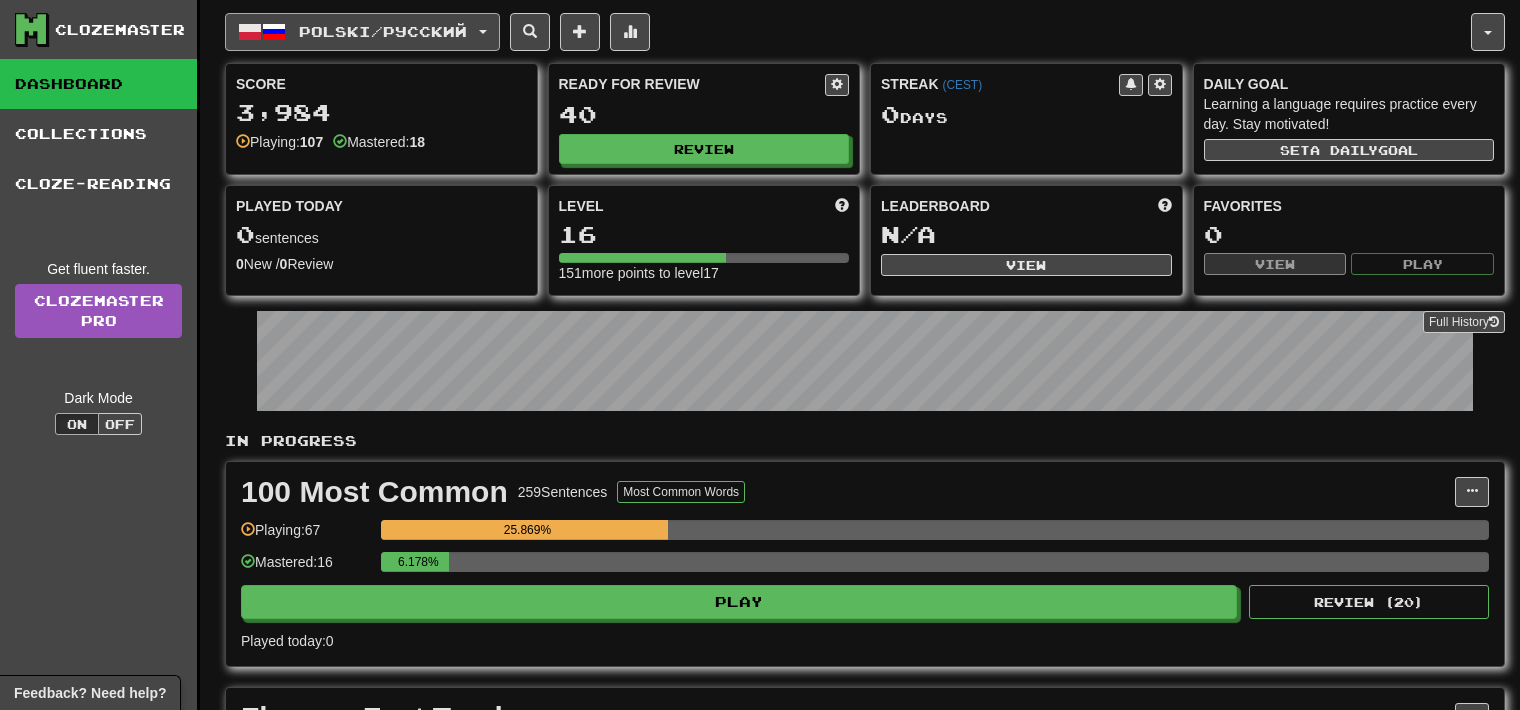 click on "Polski  /  Русский" at bounding box center [383, 31] 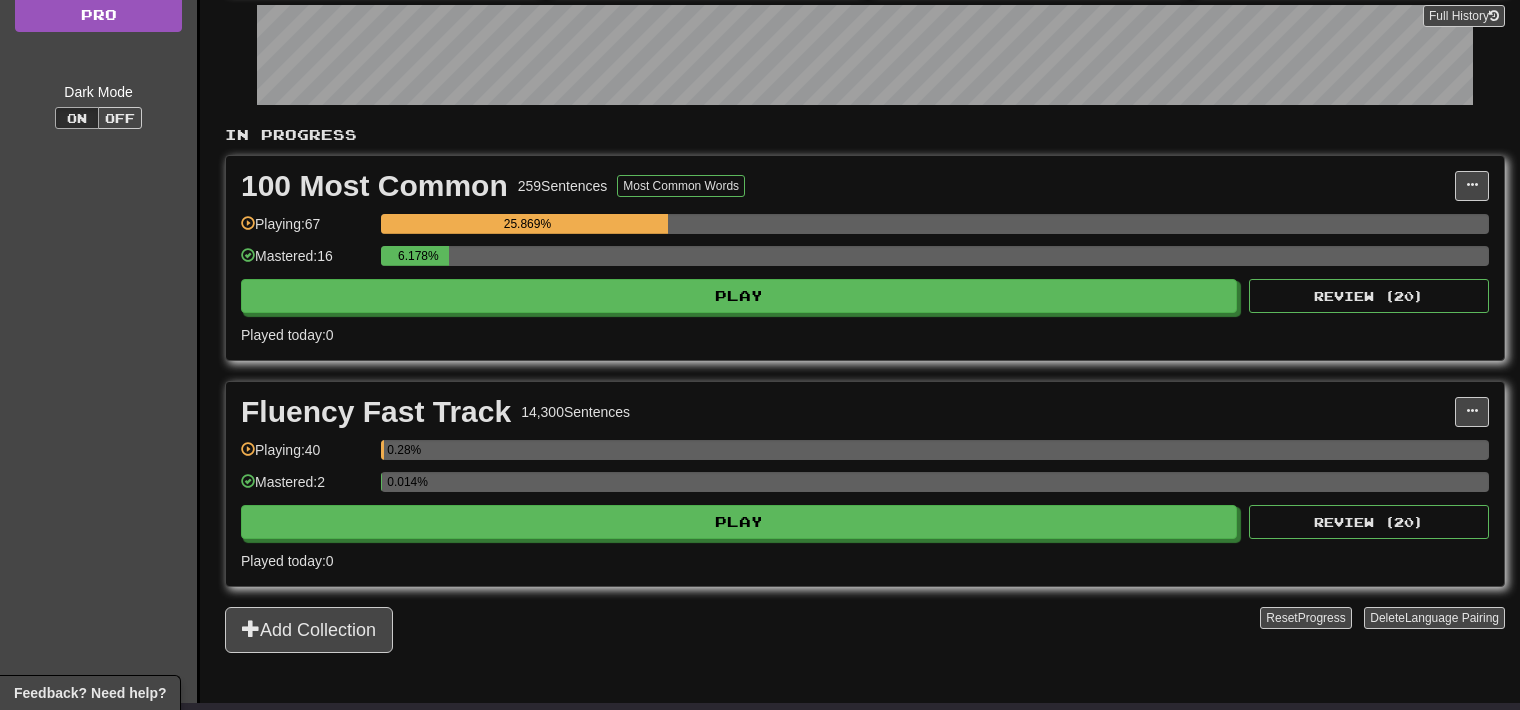 scroll, scrollTop: 300, scrollLeft: 0, axis: vertical 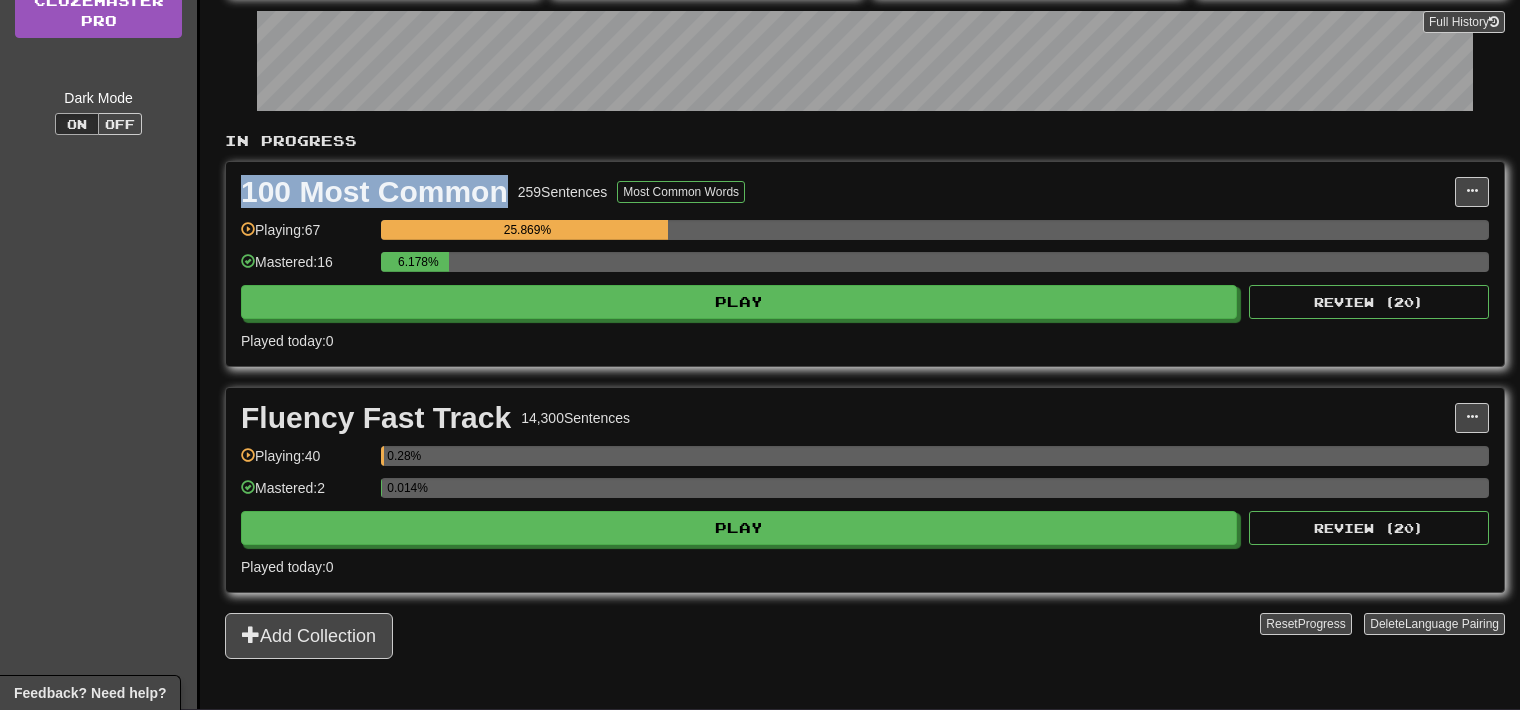 drag, startPoint x: 240, startPoint y: 190, endPoint x: 499, endPoint y: 184, distance: 259.0695 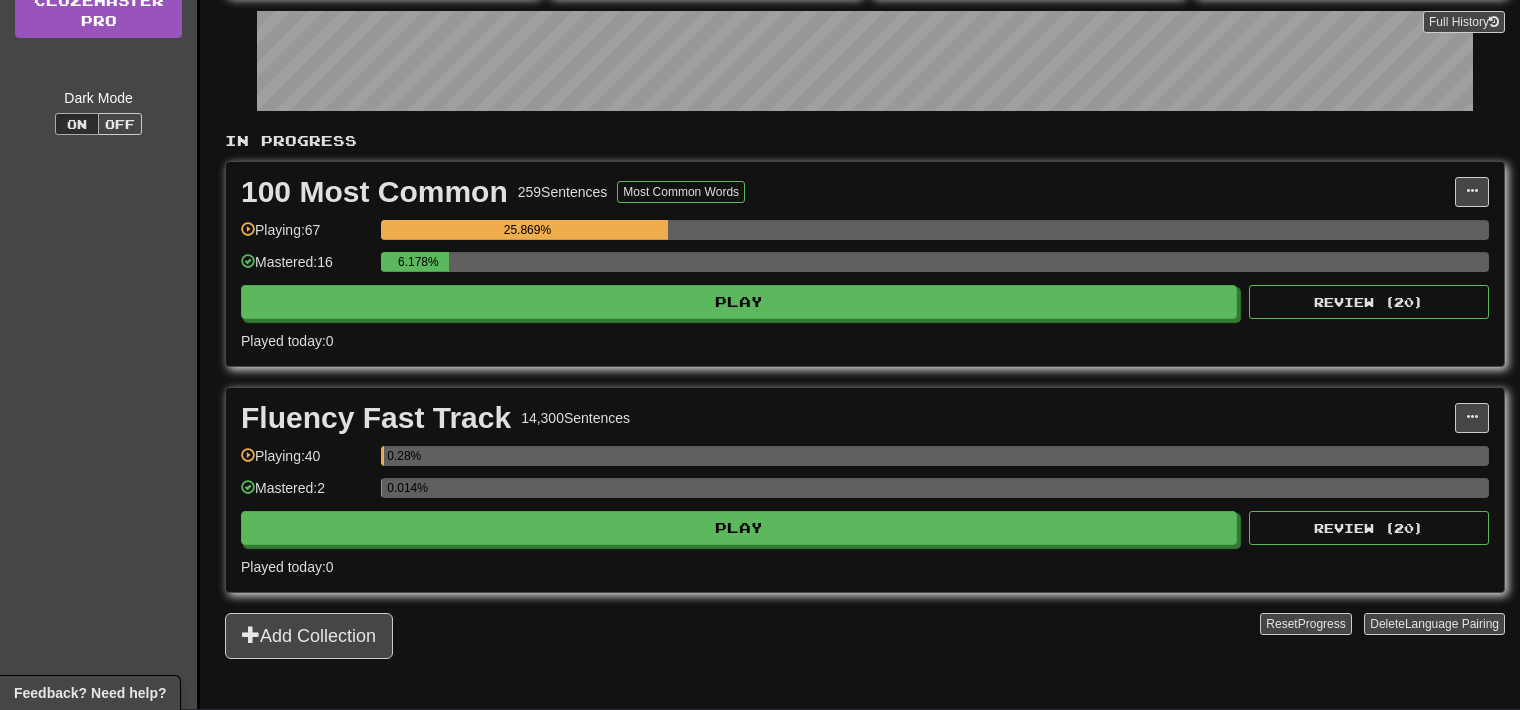 click on "100 Most Common 259  Sentences Most Common Words" at bounding box center (848, 192) 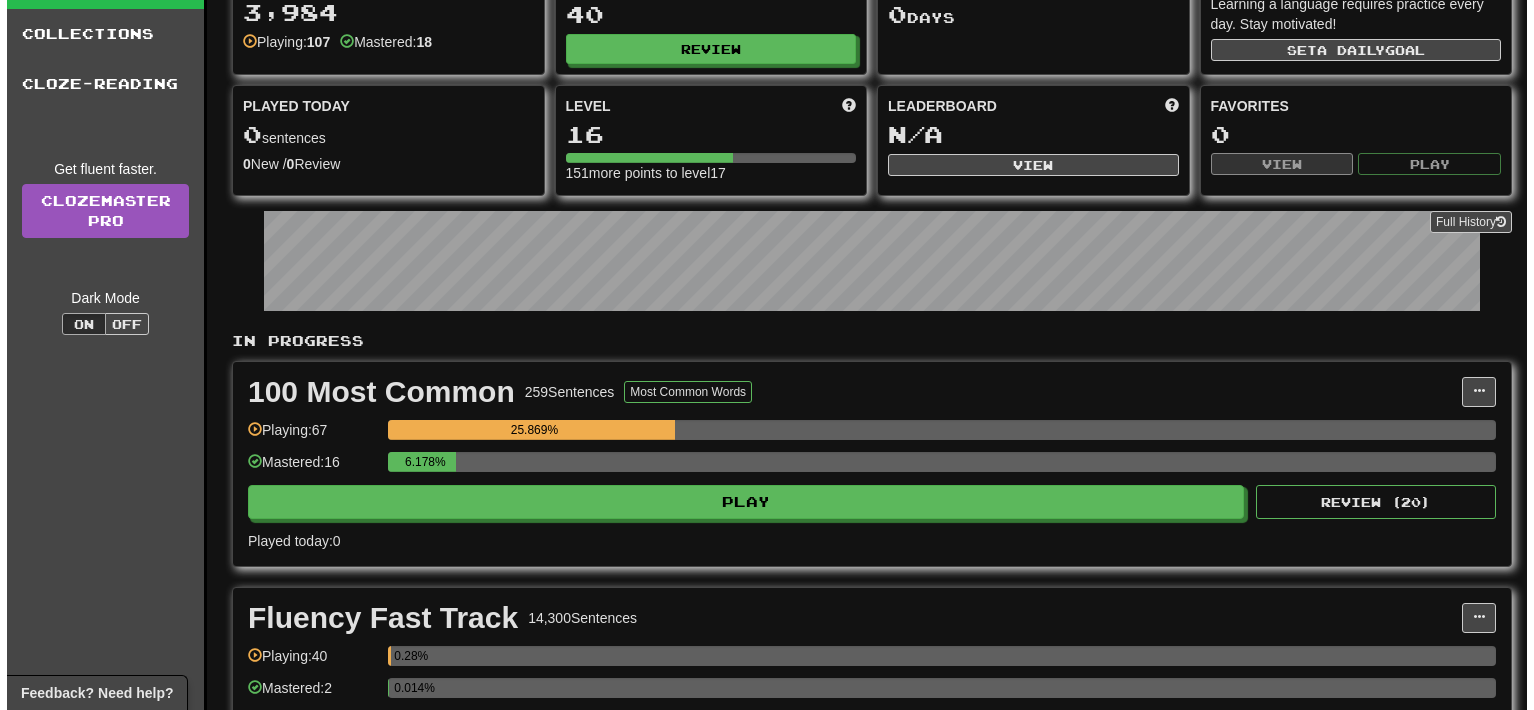 scroll, scrollTop: 100, scrollLeft: 0, axis: vertical 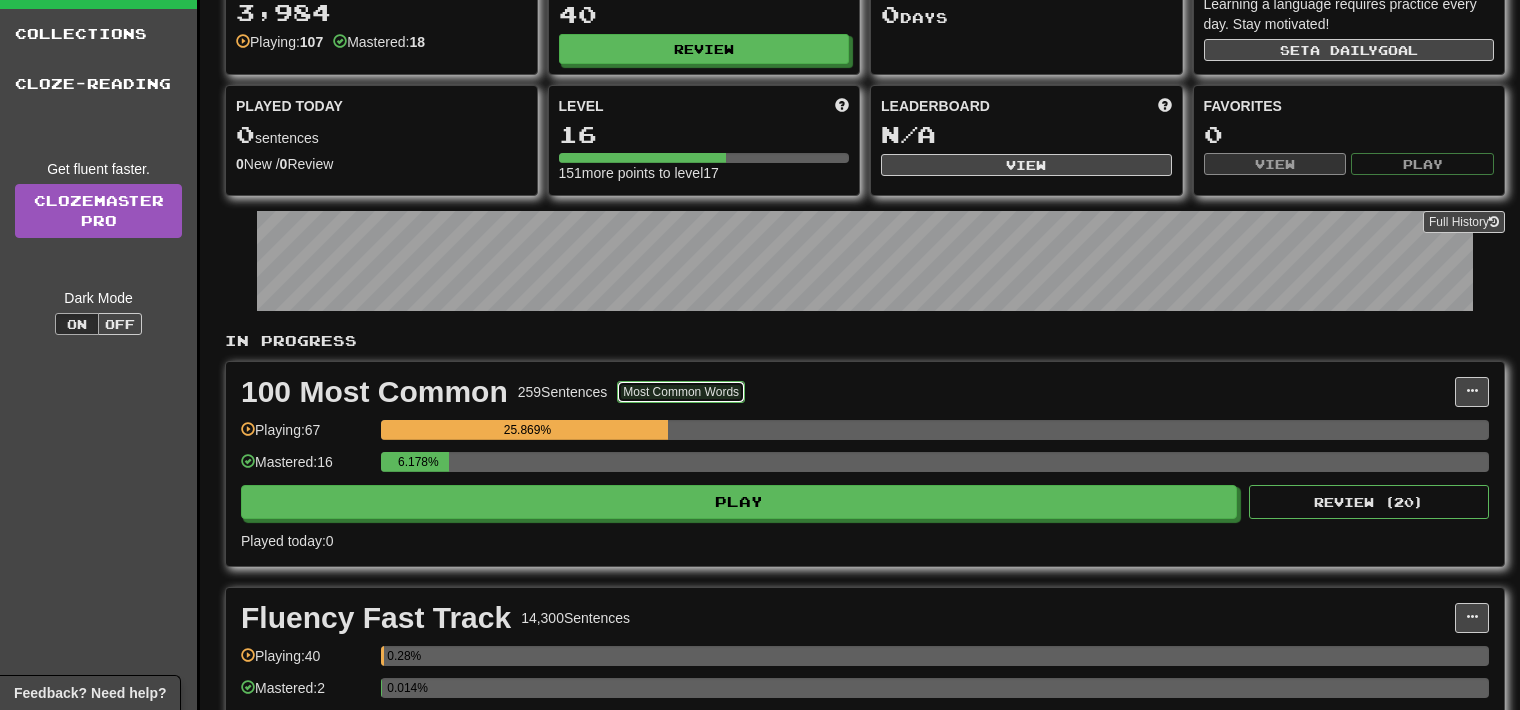 click on "Most Common Words" at bounding box center [681, 392] 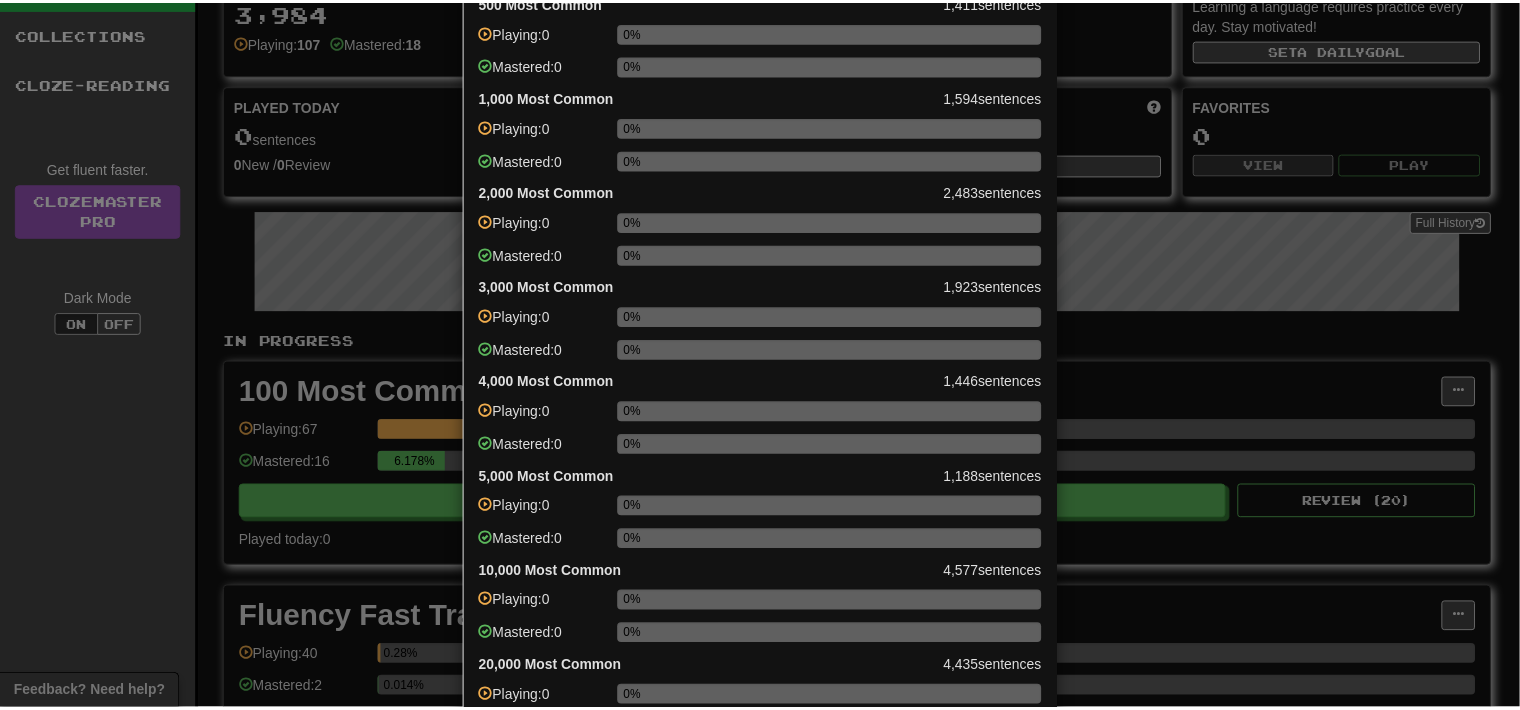 scroll, scrollTop: 576, scrollLeft: 0, axis: vertical 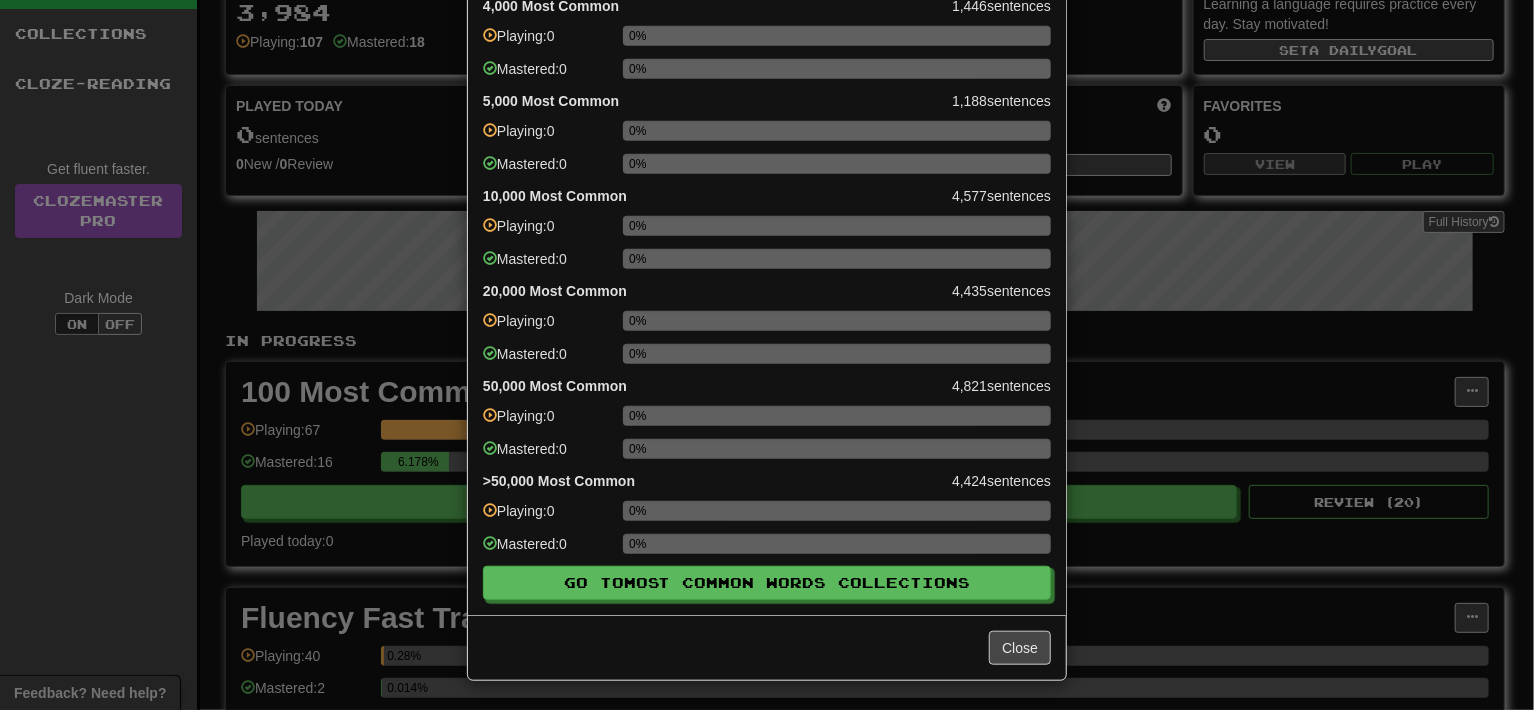 click on "× Most Common Words Progress 100 Most Common   259  sentences  Playing:  67 25.869%  Mastered:  16 6.178% 500 Most Common   1,411  sentences  Playing:  0 0%  Mastered:  0 0% 1,000 Most Common   1,594  sentences  Playing:  0 0%  Mastered:  0 0% 2,000 Most Common   2,483  sentences  Playing:  0 0%  Mastered:  0 0% 3,000 Most Common   1,923  sentences  Playing:  0 0%  Mastered:  0 0% 4,000 Most Common   1,446  sentences  Playing:  0 0%  Mastered:  0 0% 5,000 Most Common   1,188  sentences  Playing:  0 0%  Mastered:  0 0% 10,000 Most Common   4,577  sentences  Playing:  0 0%  Mastered:  0 0% 20,000 Most Common   4,435  sentences  Playing:  0 0%  Mastered:  0 0% 50,000 Most Common   4,821  sentences  Playing:  0 0%  Mastered:  0 0% >50,000 Most Common   4,424  sentences  Playing:  0 0%  Mastered:  0 0% Go to  Most Common Words   Collections Close" at bounding box center (767, 355) 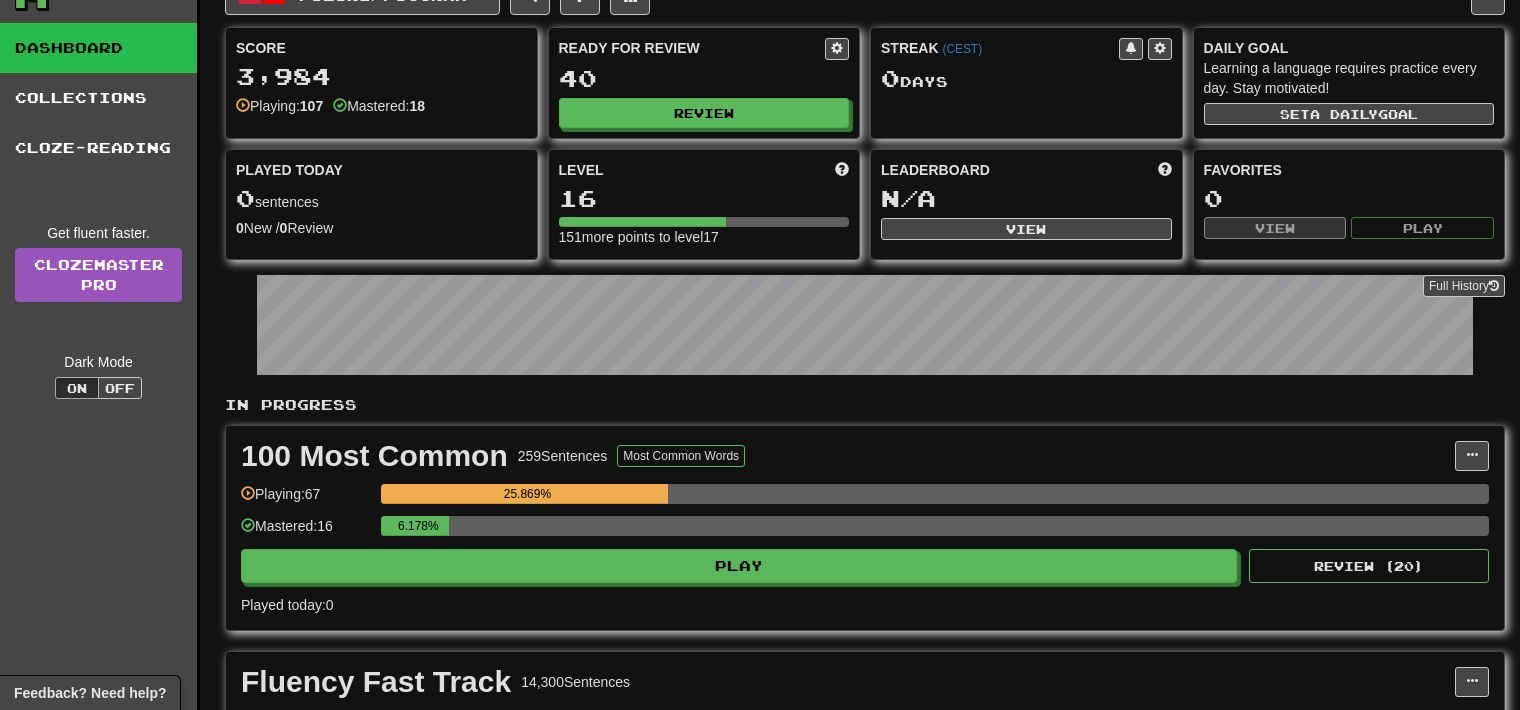 scroll, scrollTop: 0, scrollLeft: 0, axis: both 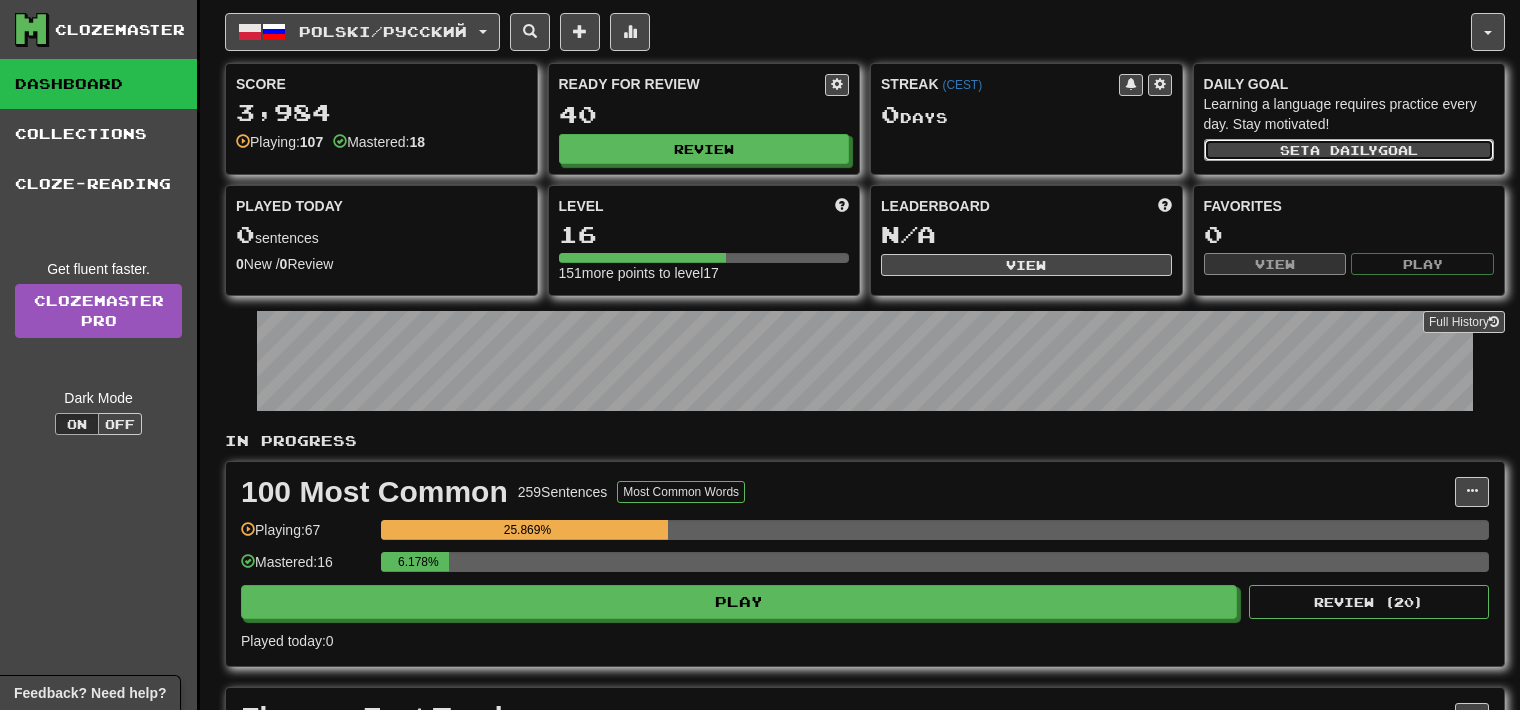 click on "a daily" at bounding box center [1344, 150] 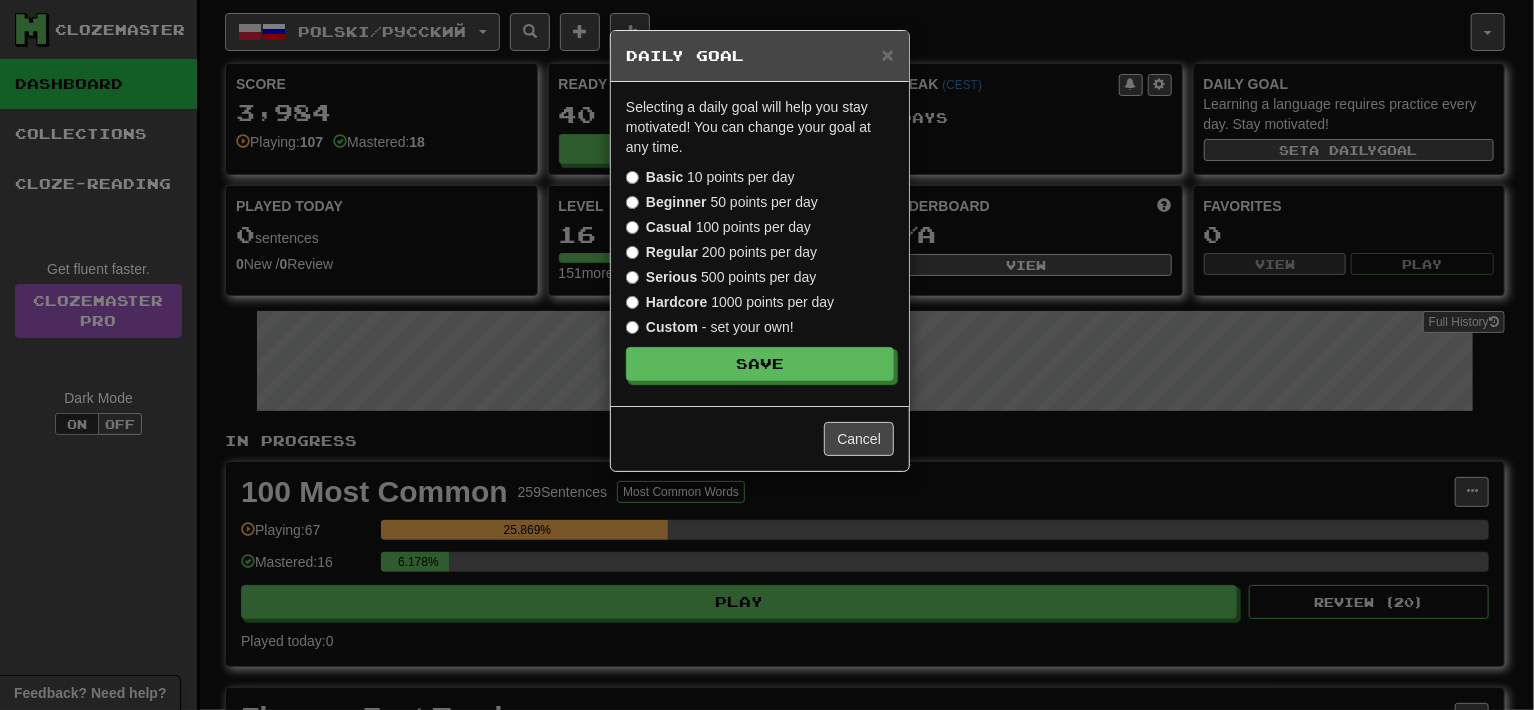 click on "× Daily Goal" at bounding box center (760, 56) 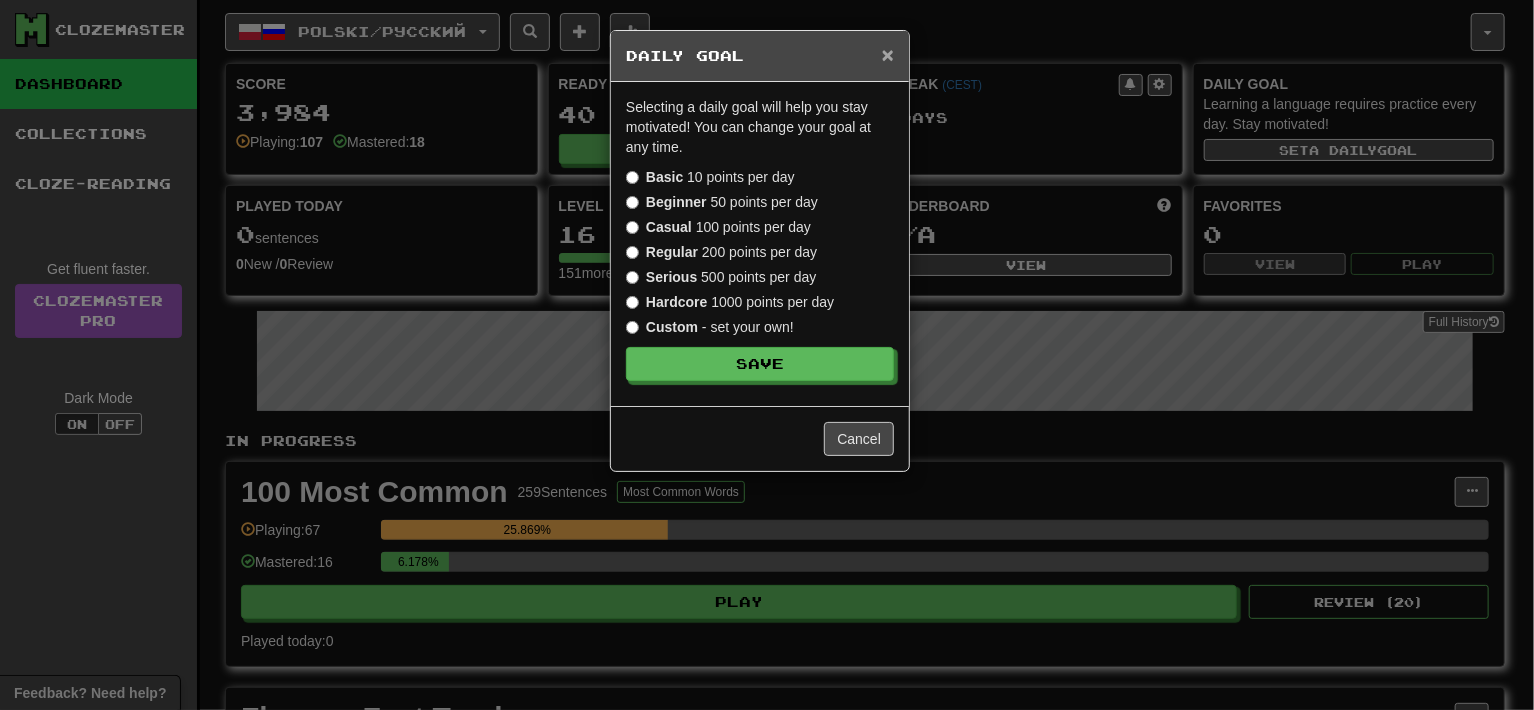 click on "×" at bounding box center (888, 54) 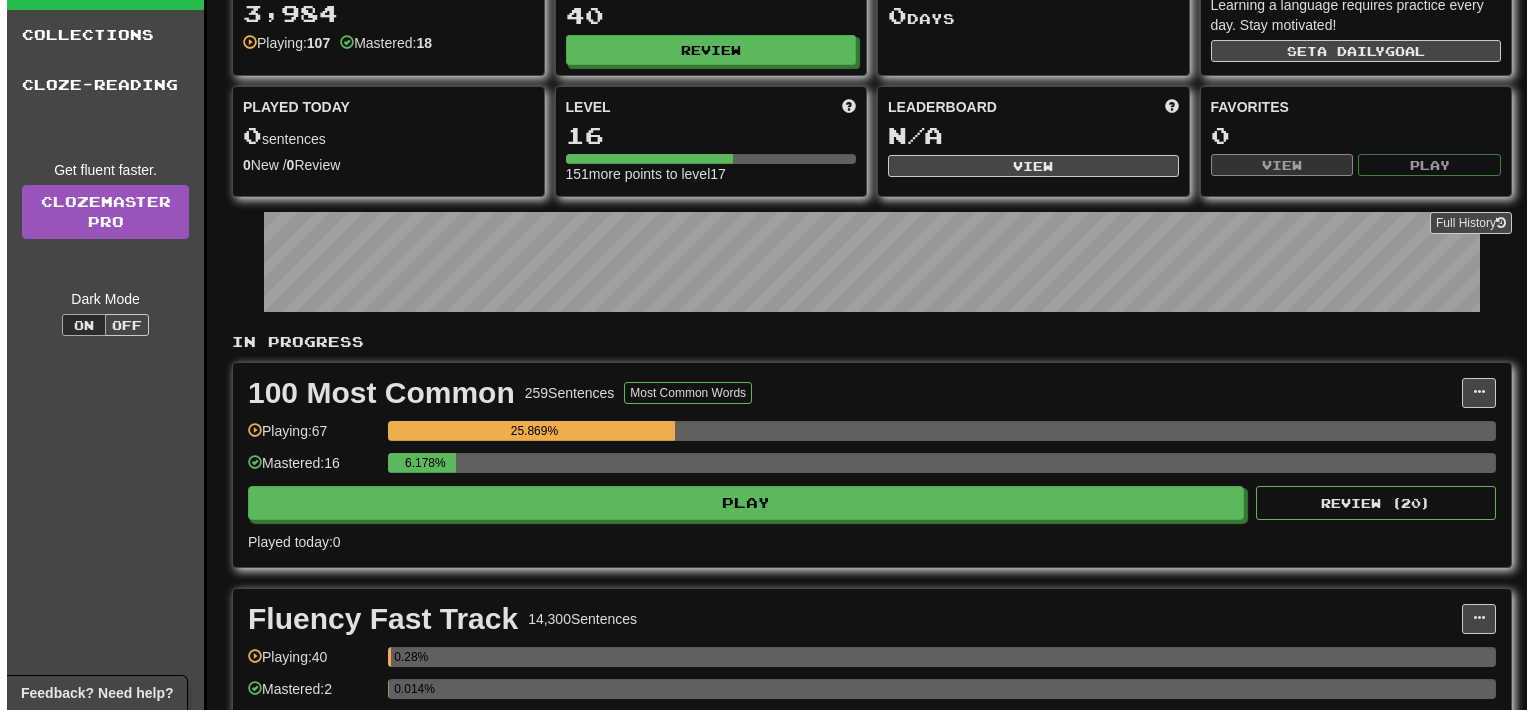 scroll, scrollTop: 100, scrollLeft: 0, axis: vertical 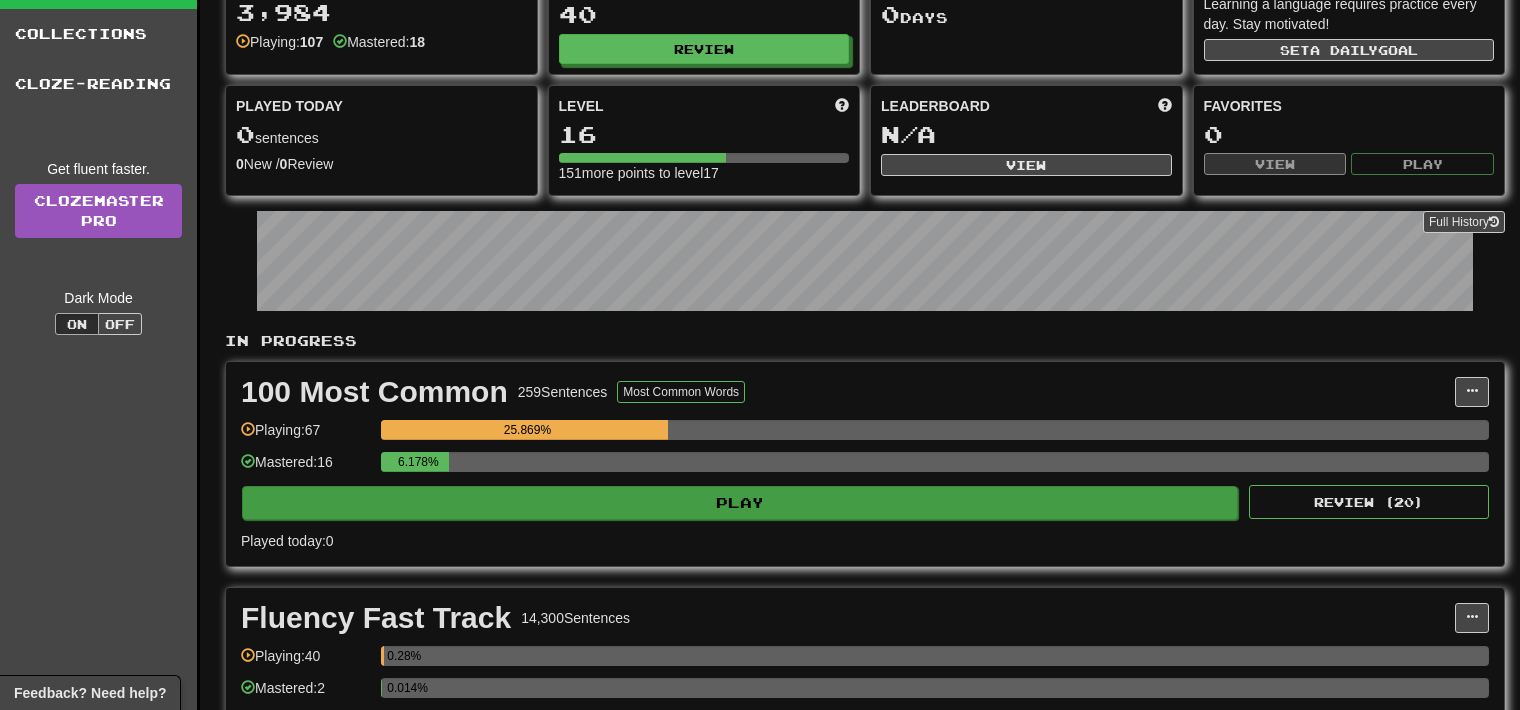 click on "100 Most Common 259  Sentences Most Common Words Manage Sentences Unpin from Dashboard  Playing:  67 25.869%  Mastered:  16 6.178% Play Review ( 20 ) Played today:  0" at bounding box center (865, 464) 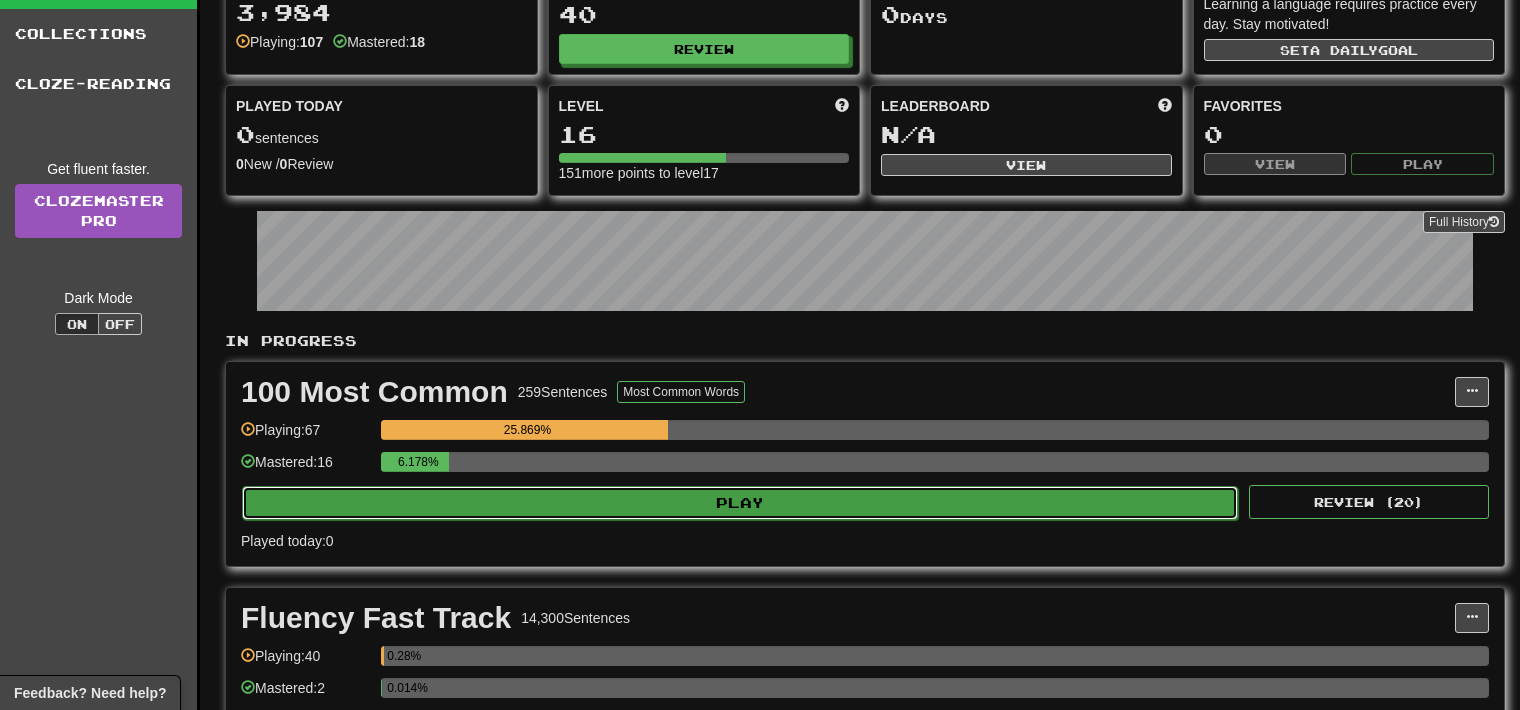 click on "Play" at bounding box center (740, 503) 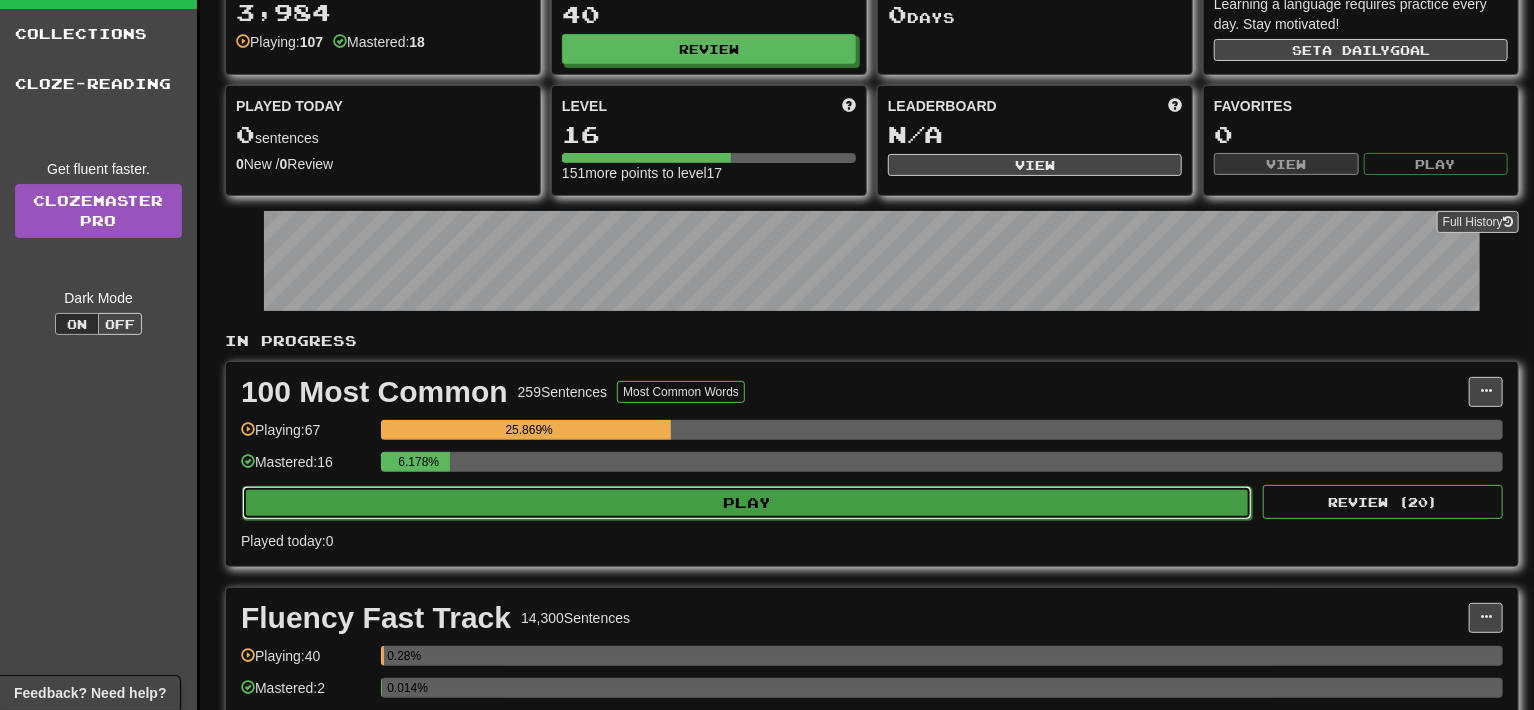 select on "**" 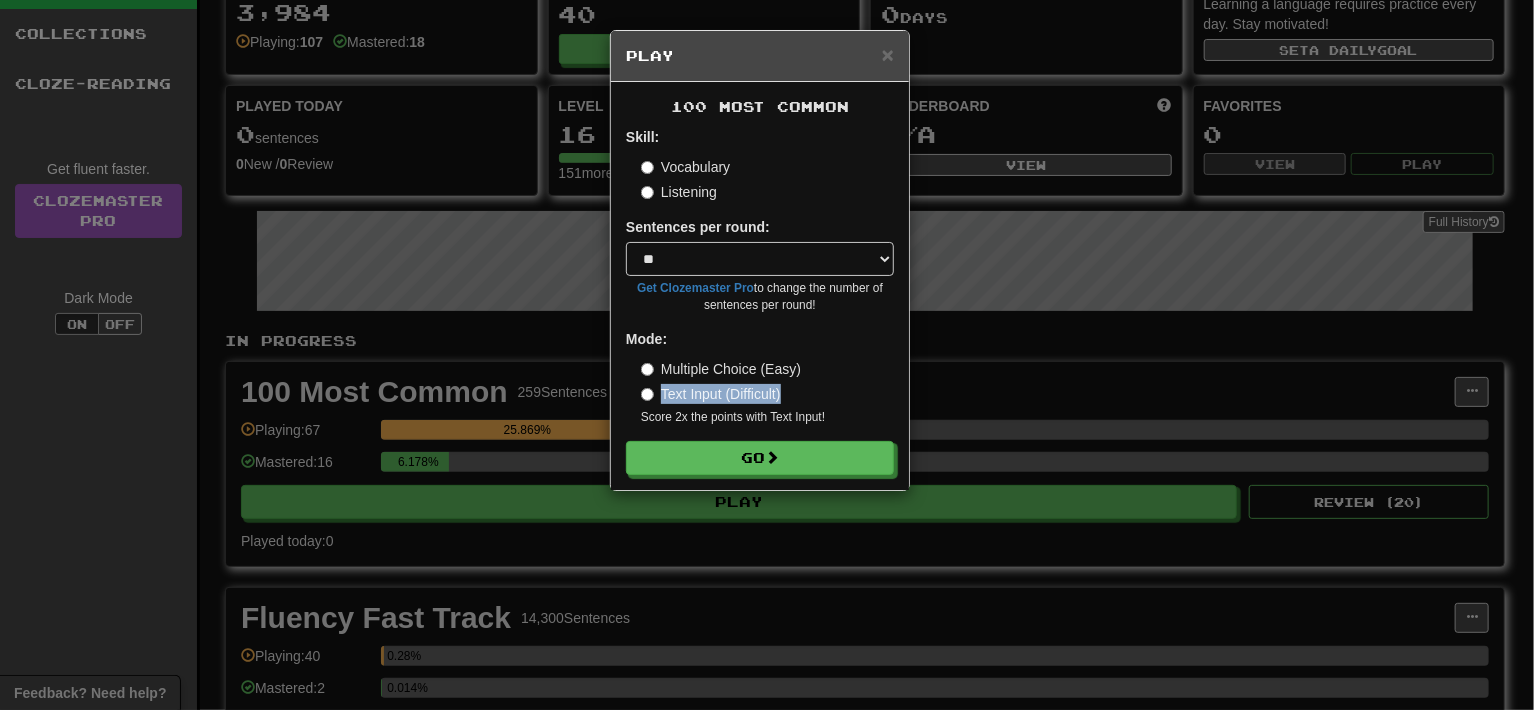 drag, startPoint x: 790, startPoint y: 393, endPoint x: 657, endPoint y: 397, distance: 133.06013 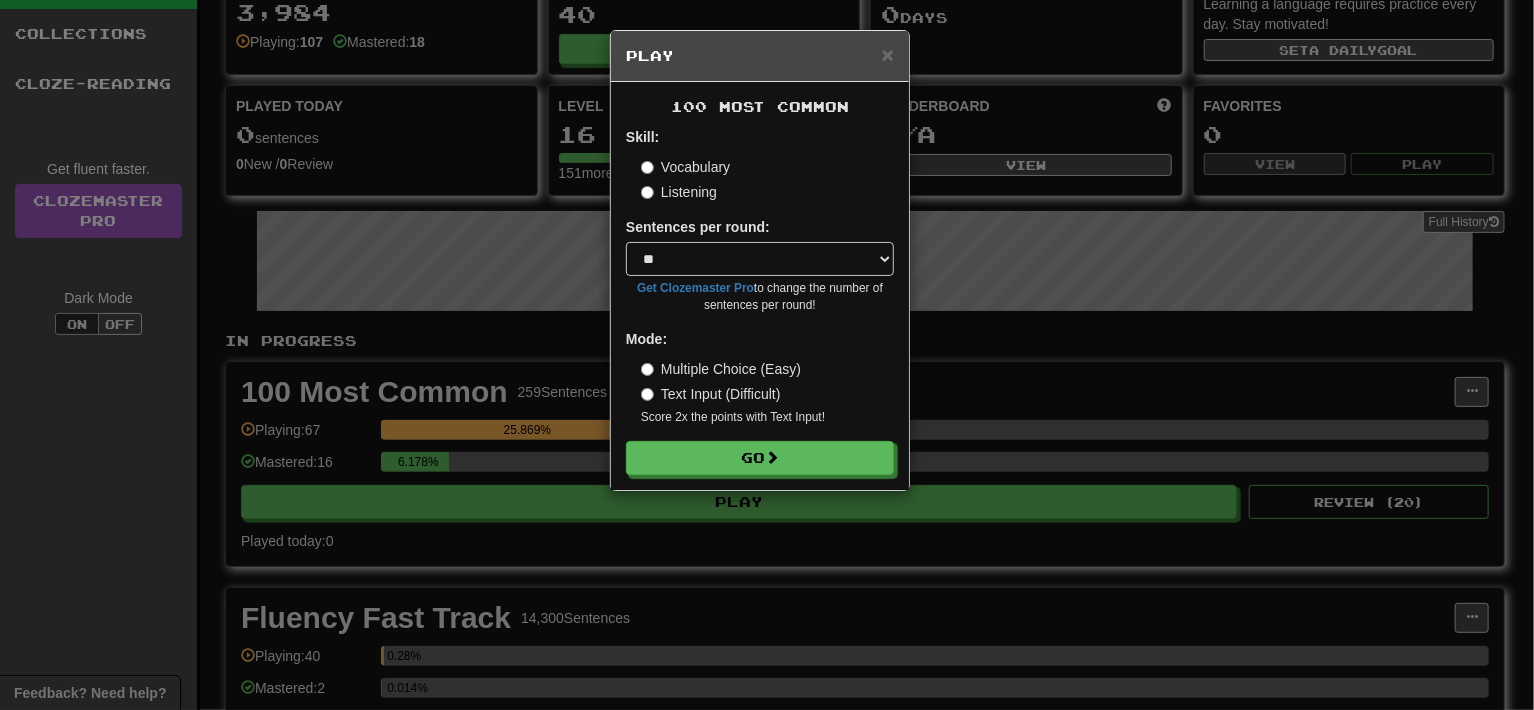 click on "Text Input (Difficult)" at bounding box center [767, 394] 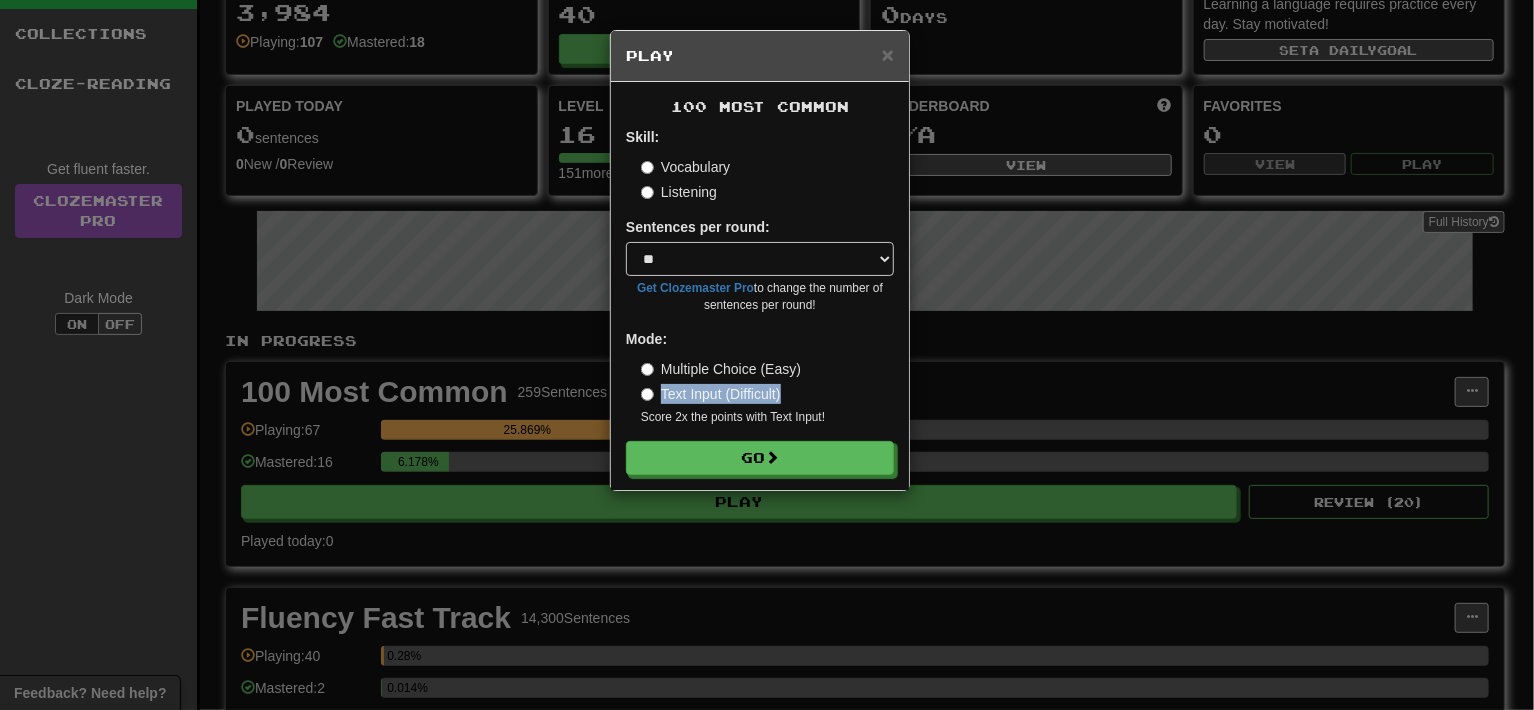 drag, startPoint x: 782, startPoint y: 395, endPoint x: 663, endPoint y: 400, distance: 119.104996 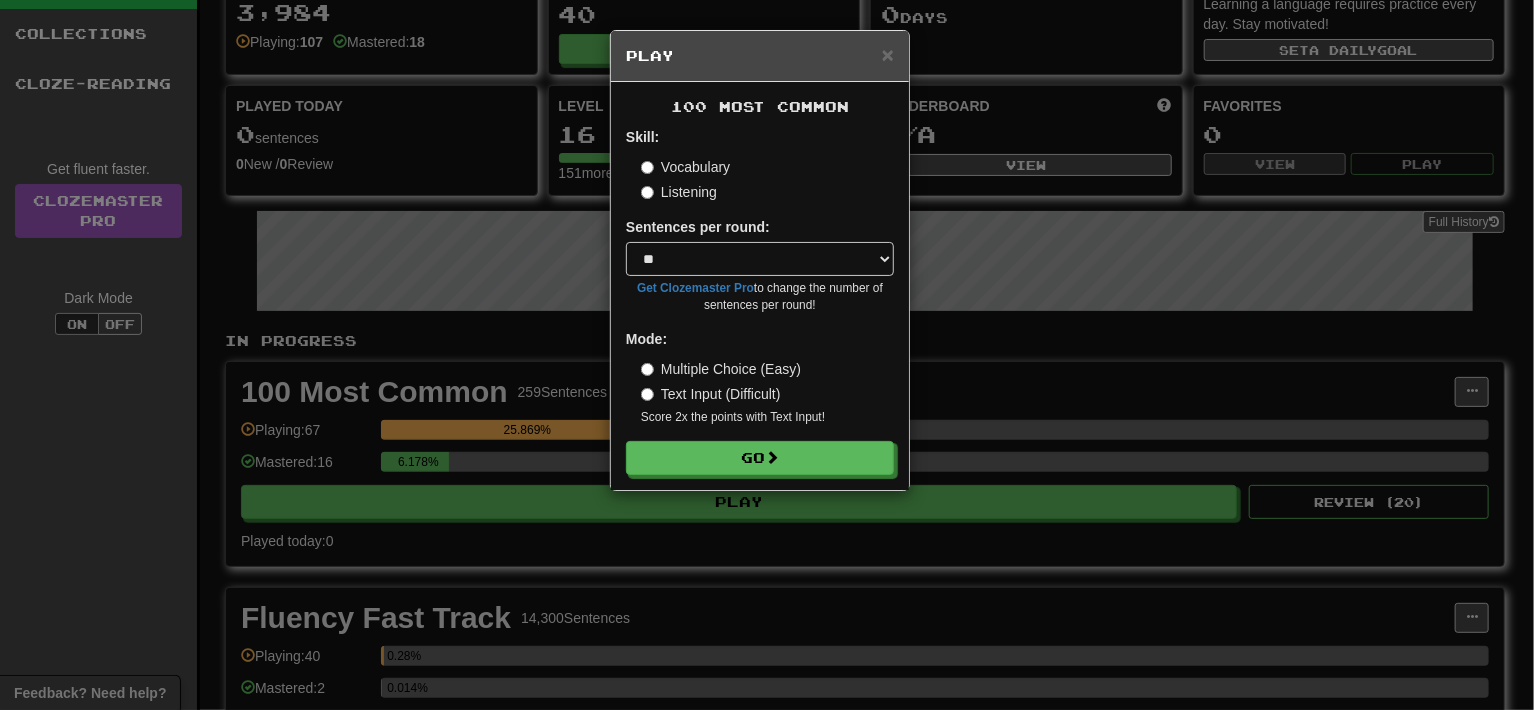 click on "Score 2x the points with Text Input !" at bounding box center (767, 417) 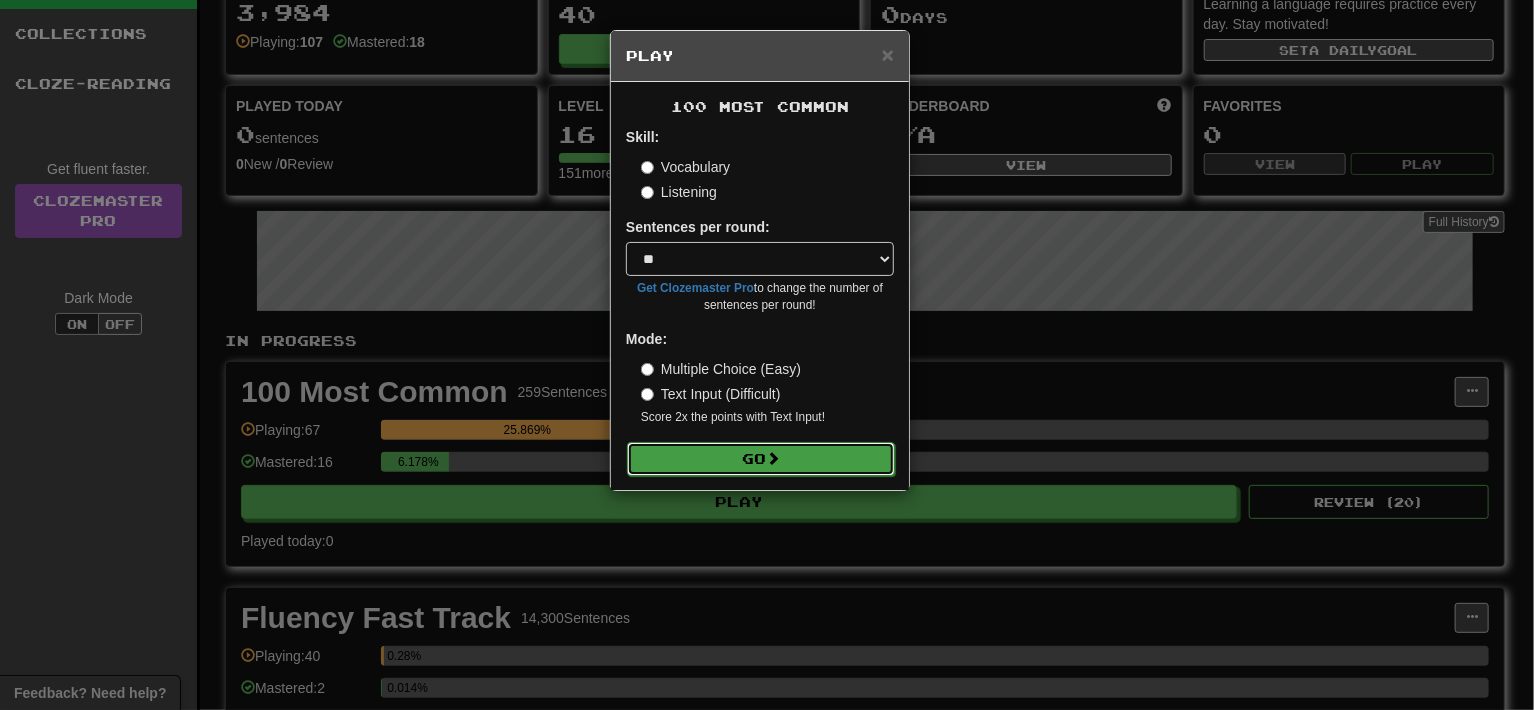 click on "Go" at bounding box center [761, 459] 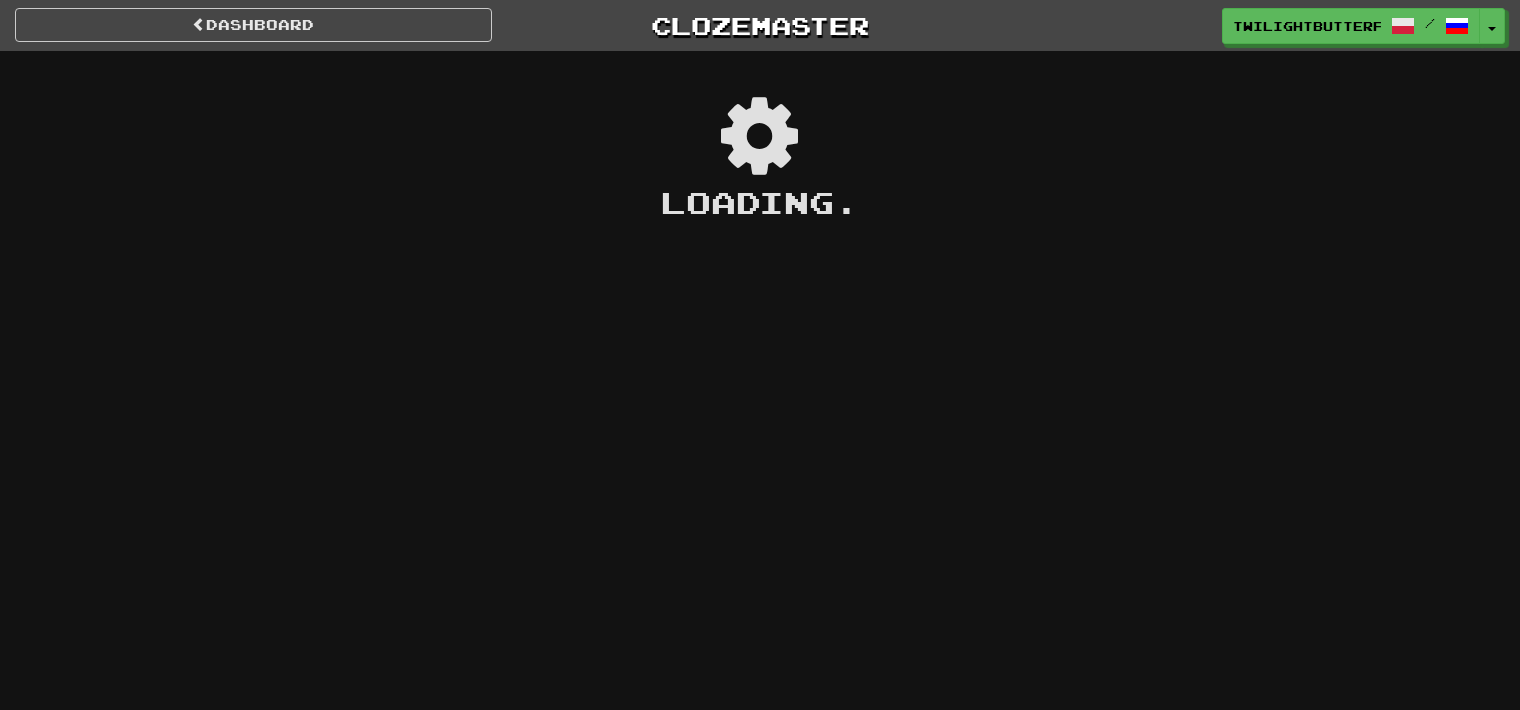 scroll, scrollTop: 0, scrollLeft: 0, axis: both 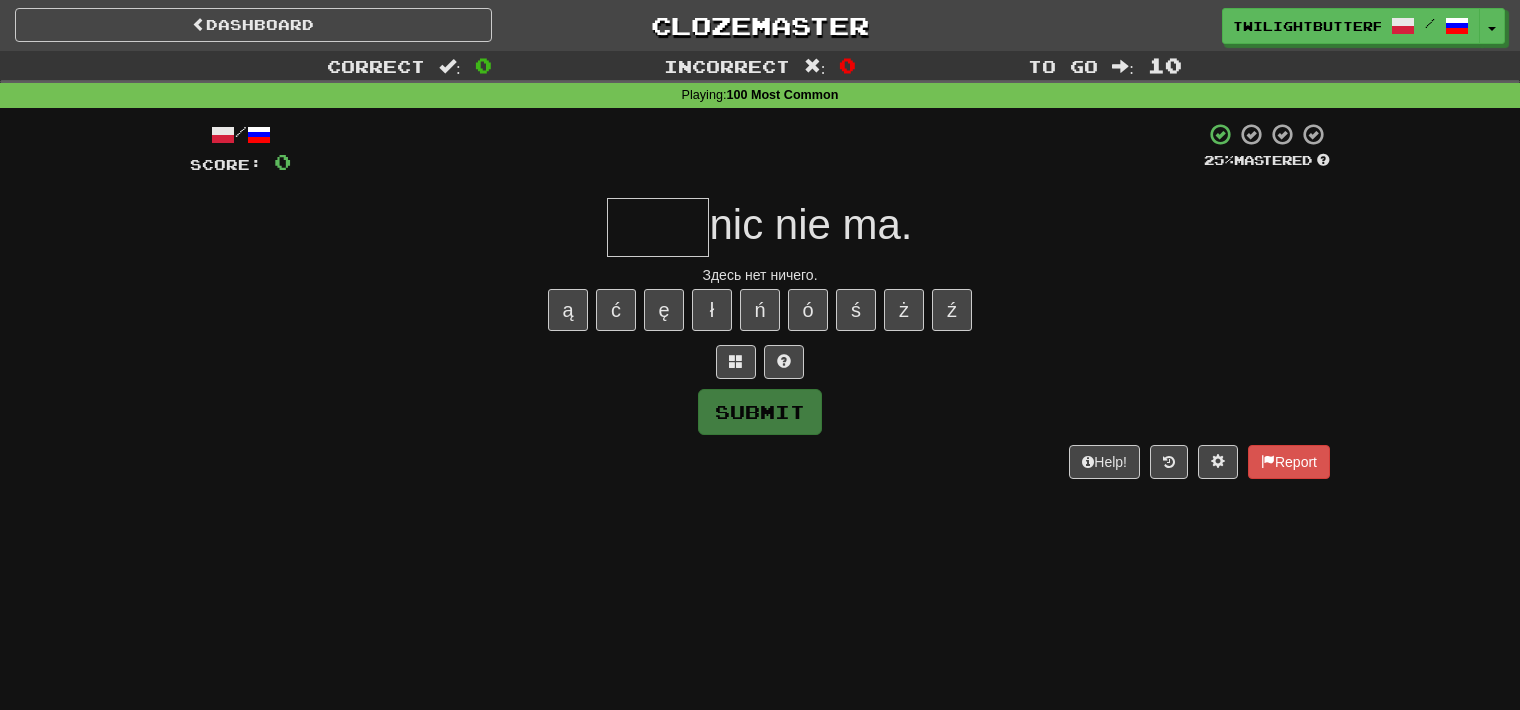 drag, startPoint x: 923, startPoint y: 237, endPoint x: 601, endPoint y: 229, distance: 322.09937 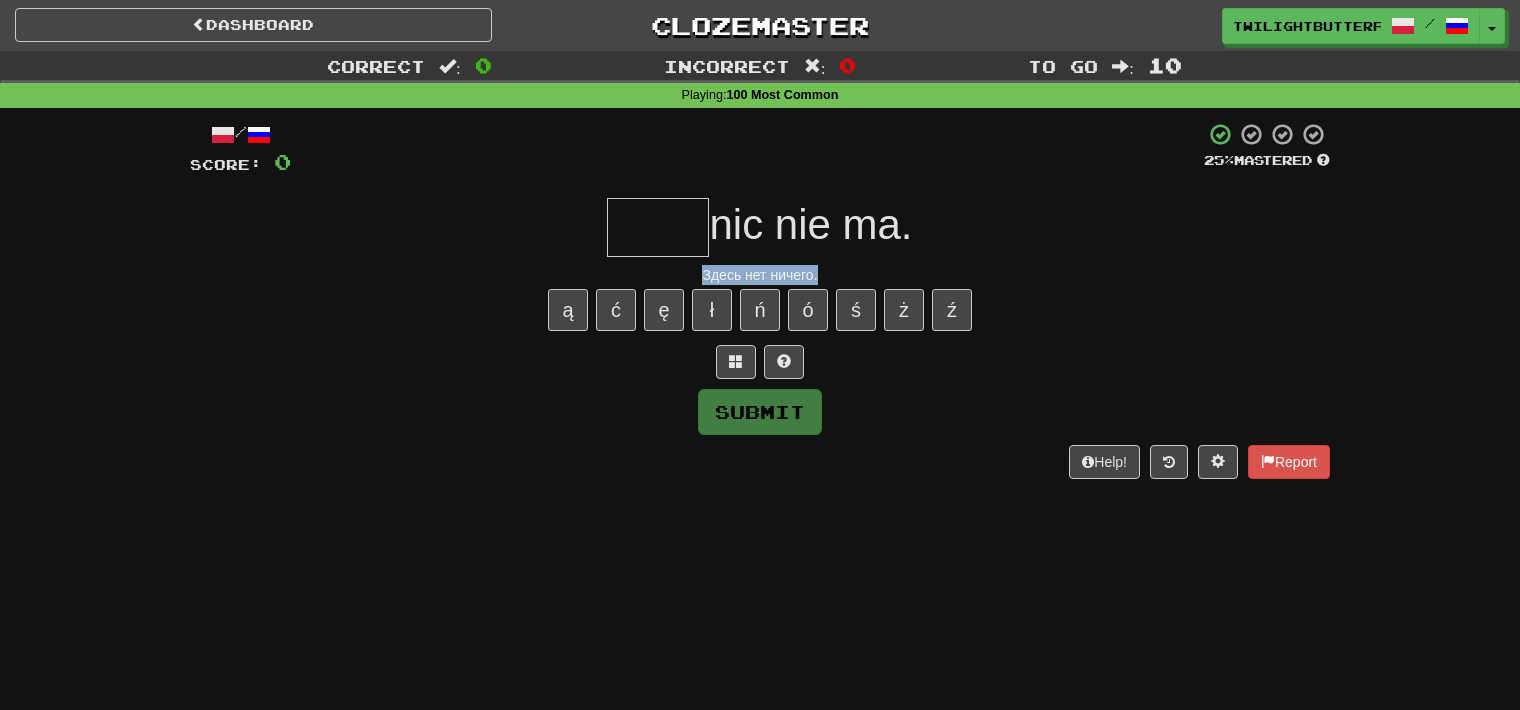 drag, startPoint x: 699, startPoint y: 274, endPoint x: 817, endPoint y: 277, distance: 118.03813 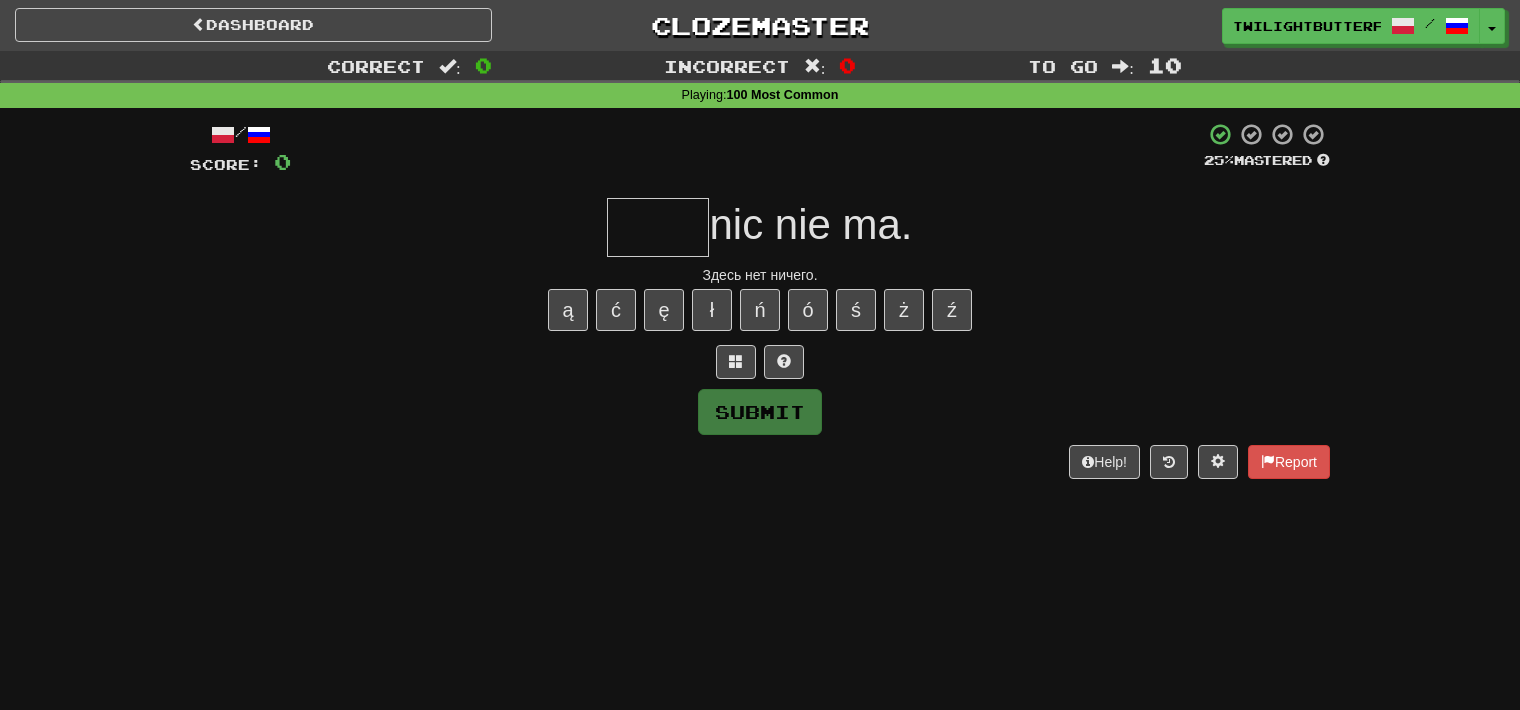 click at bounding box center (658, 227) 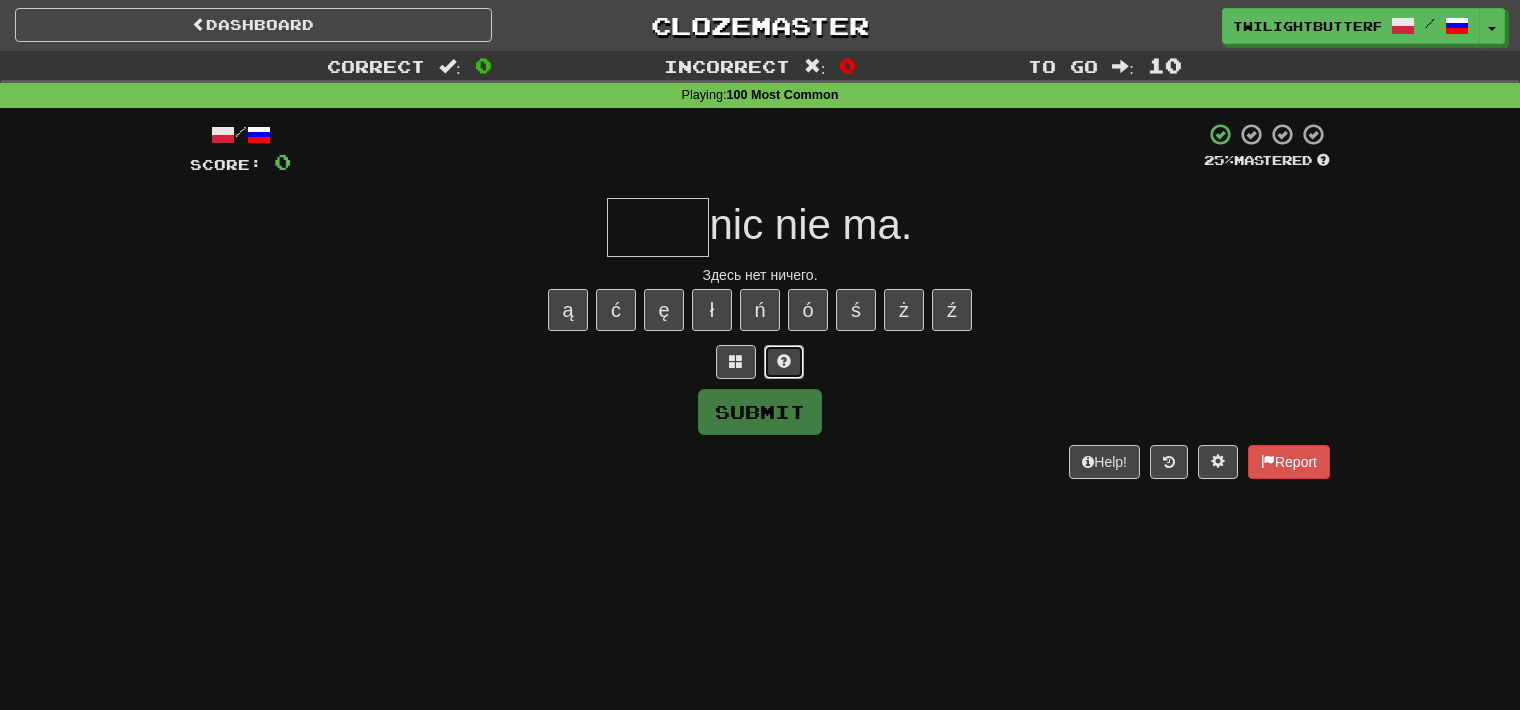 click at bounding box center [784, 361] 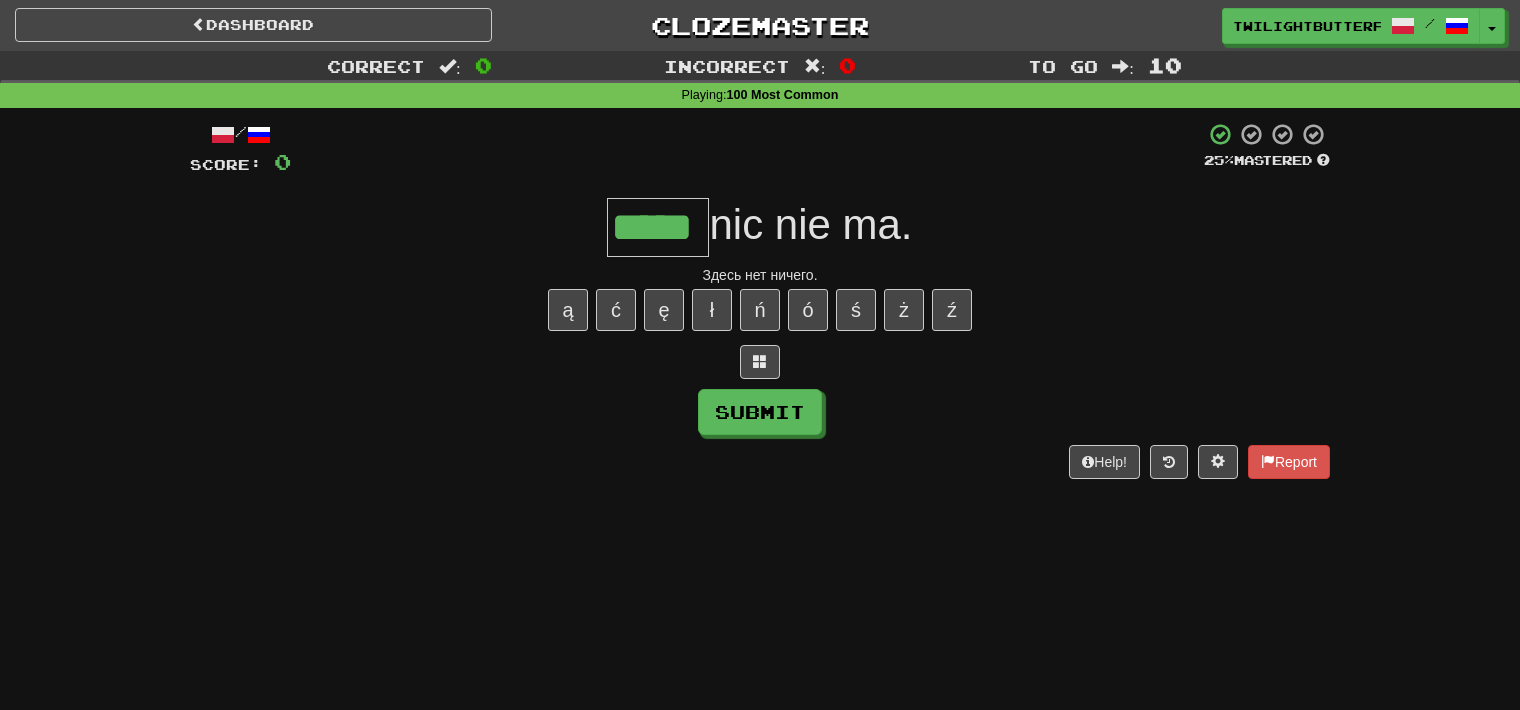 type on "*****" 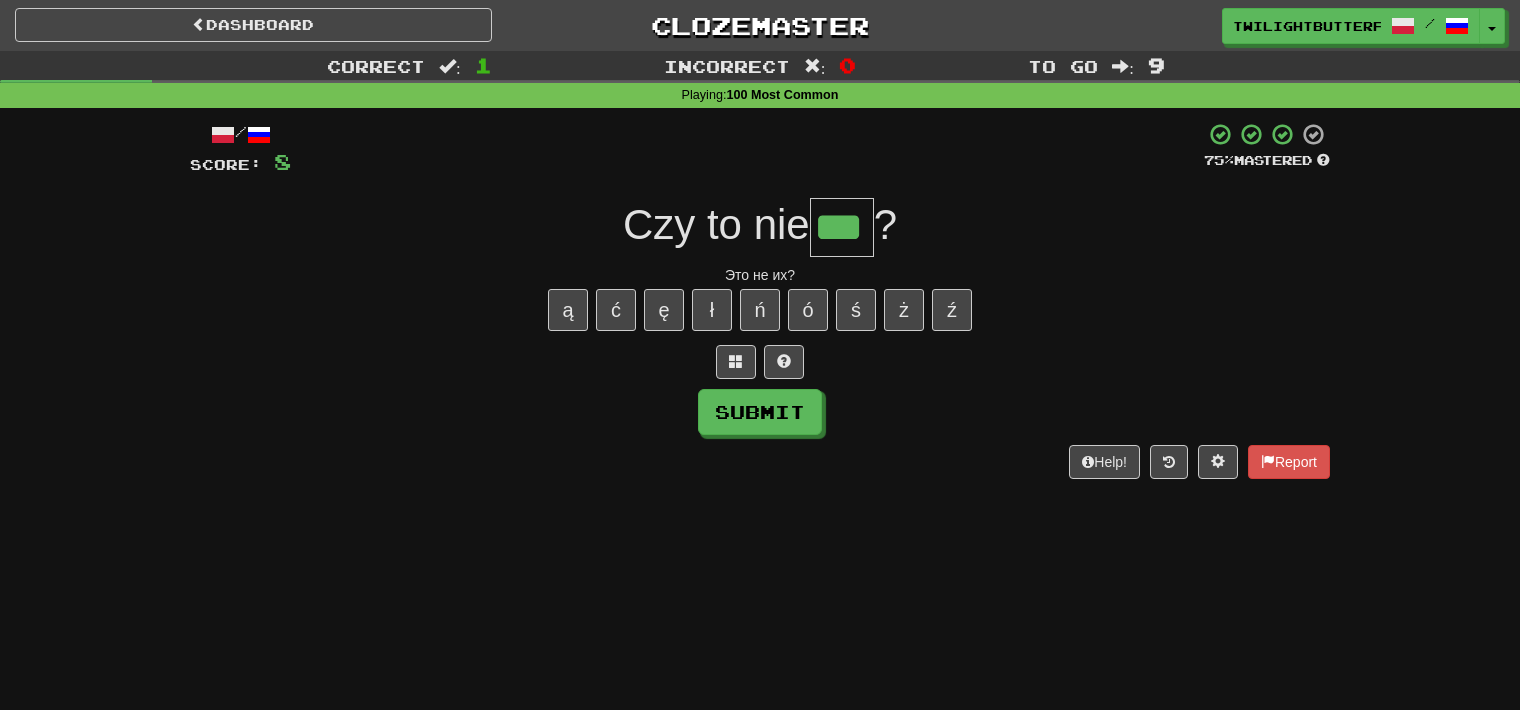 drag, startPoint x: 831, startPoint y: 230, endPoint x: 865, endPoint y: 226, distance: 34.234486 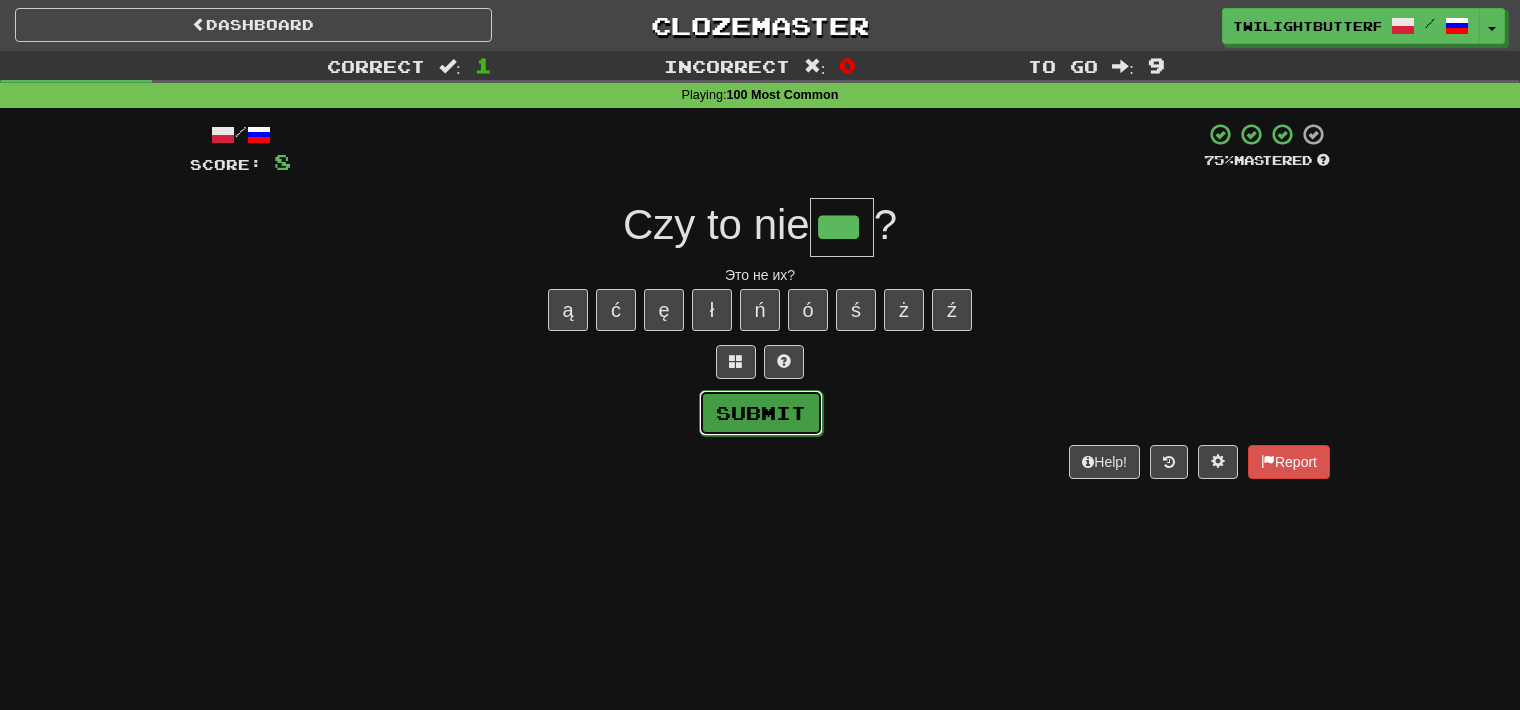 click on "Submit" at bounding box center [761, 413] 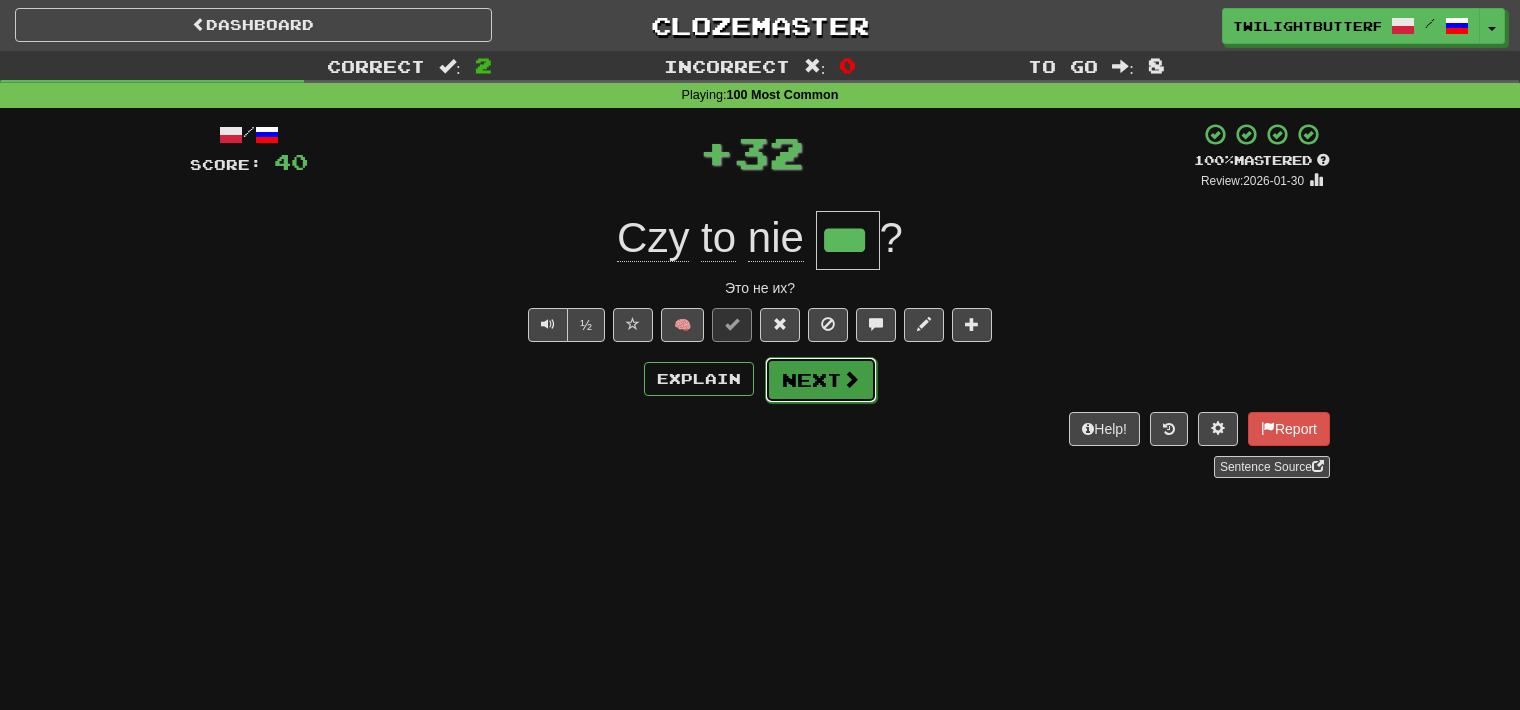 click on "Next" at bounding box center (821, 380) 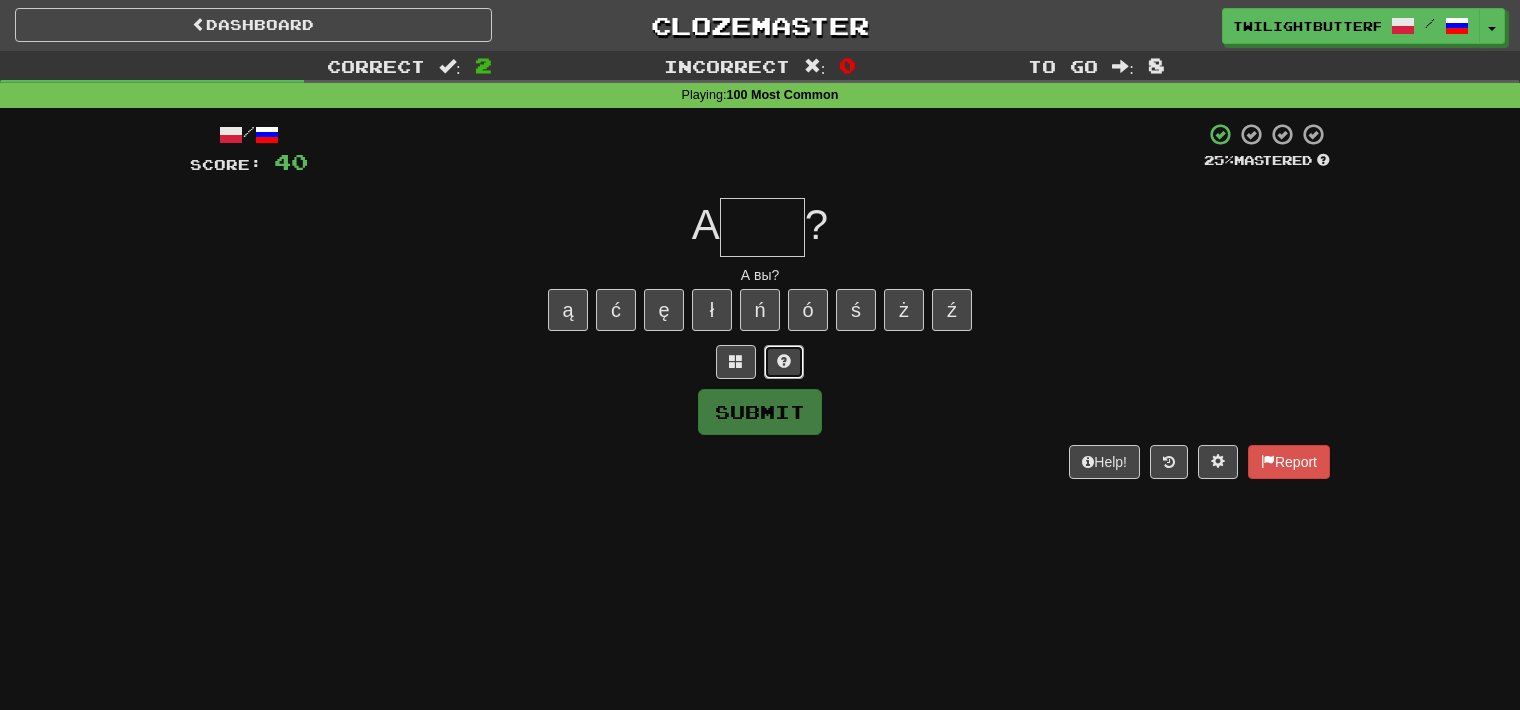 click at bounding box center (784, 362) 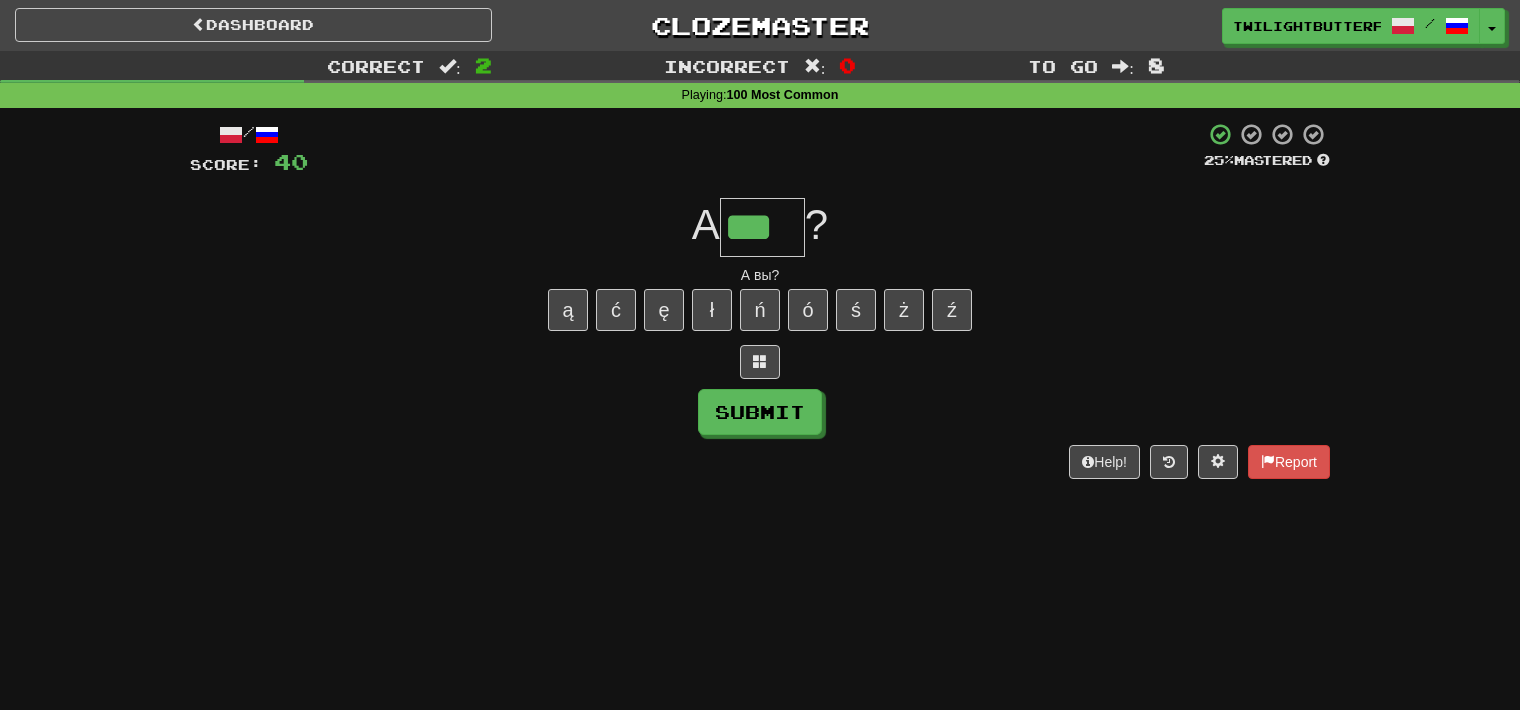 type on "***" 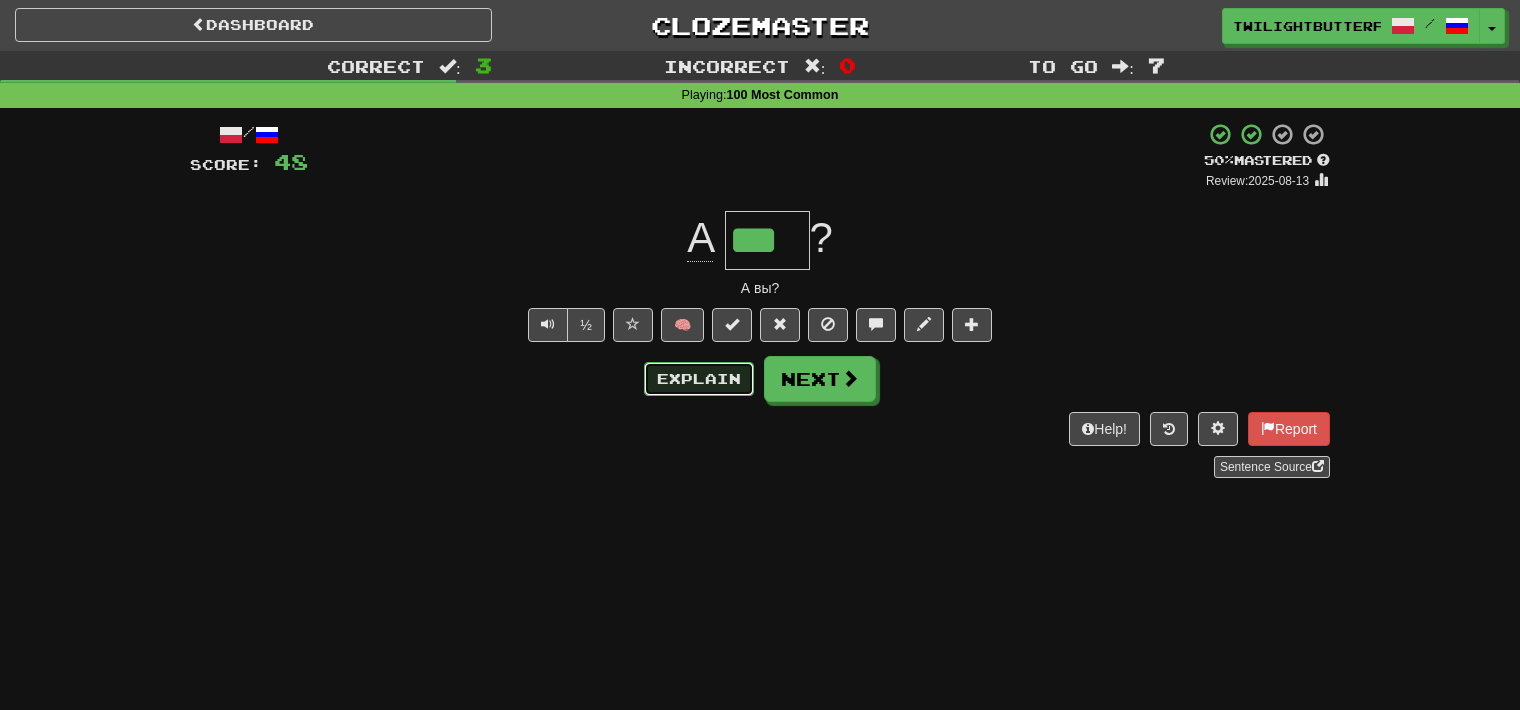 click on "Explain" at bounding box center (699, 379) 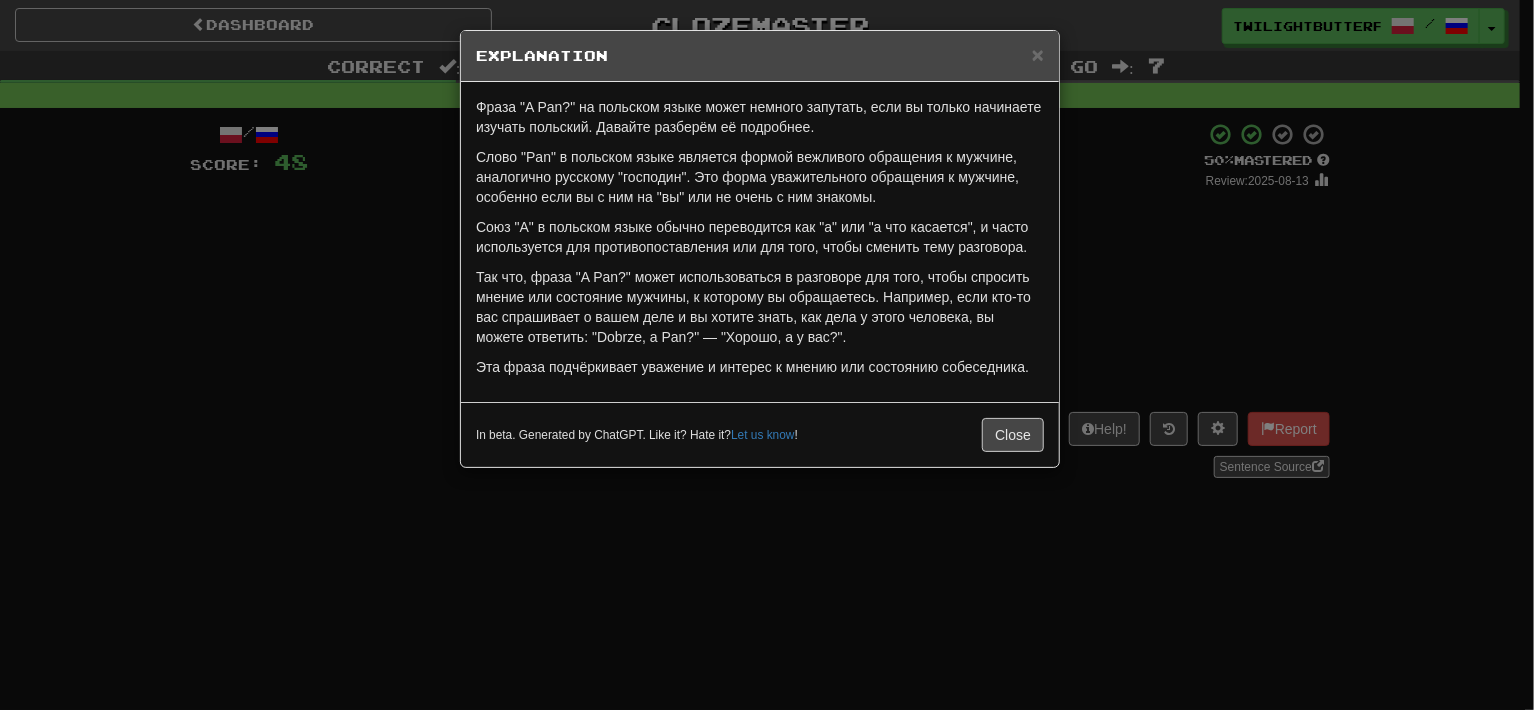 click on "× Explanation Фраза "A Pan?" на польском языке может немного запутать, если вы только начинаете изучать польский. Давайте разберём её подробнее.
Слово "Pan" в польском языке является формой вежливого обращения к мужчине, аналогично русскому "господин". Это форма уважительного обращения к мужчине, особенно если вы с ним на "вы" или не очень с ним знакомы.
Союз "A" в польском языке обычно переводится как "а" или "а что касается", и часто используется для противопоставления или для того, чтобы сменить тему разговора.
In beta. Generated by ChatGPT. Like it? Hate it?  Let us know ! Close" at bounding box center [767, 355] 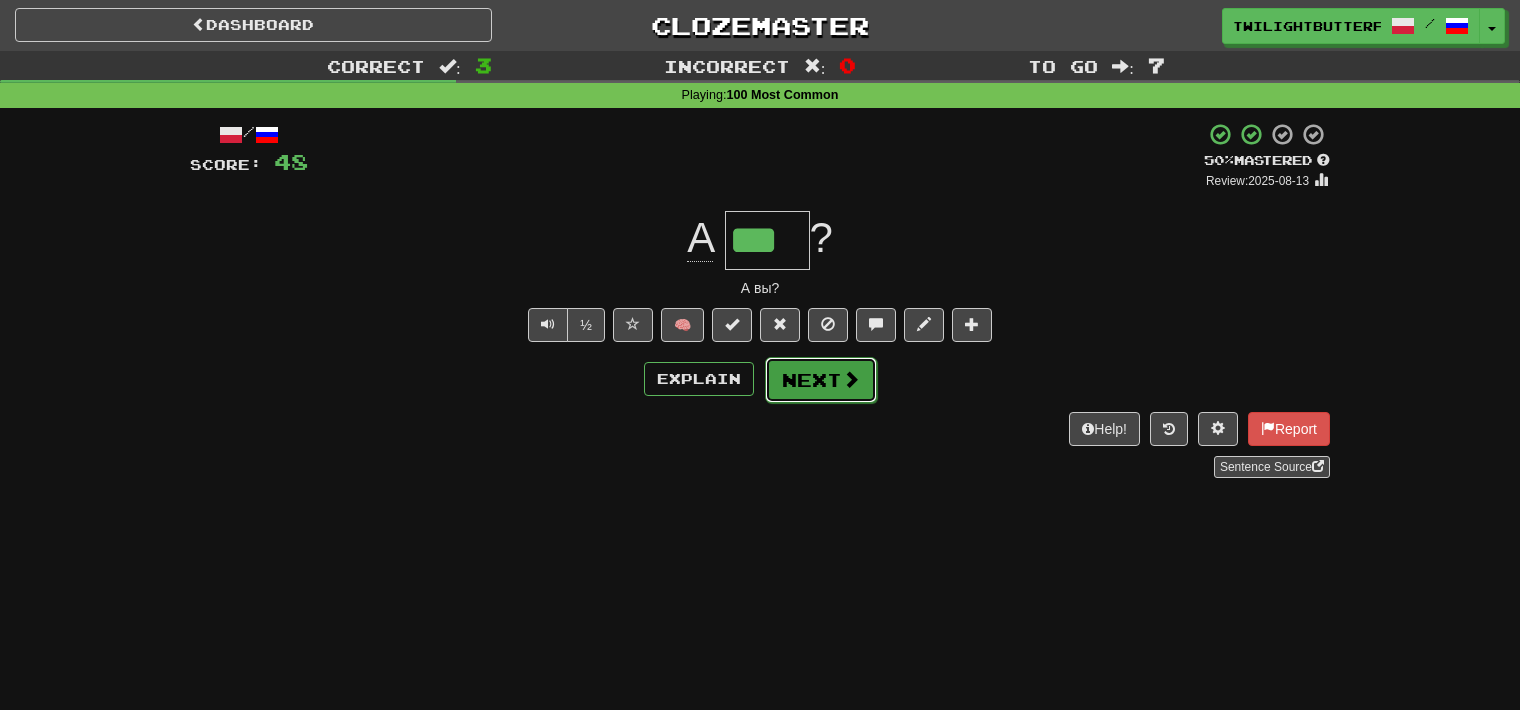 click on "Next" at bounding box center [821, 380] 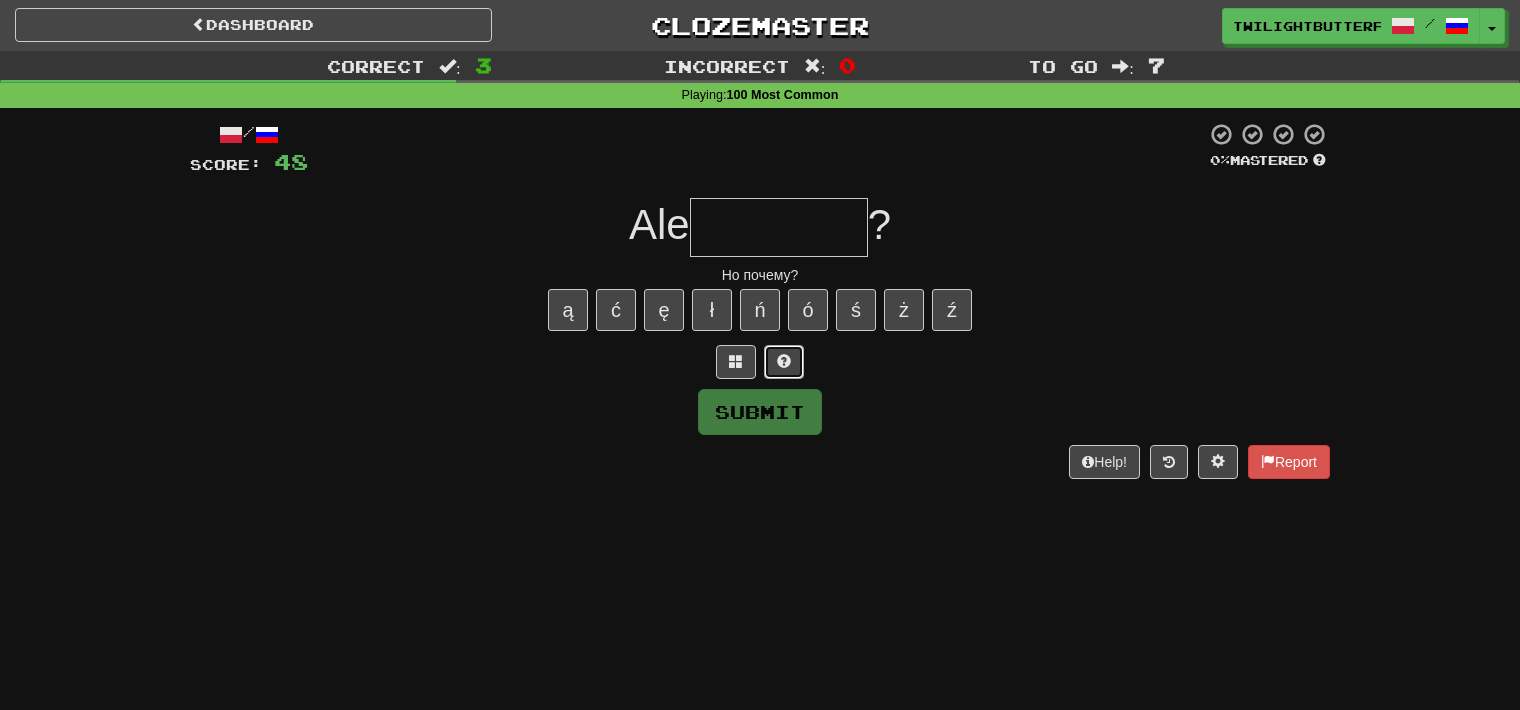 click at bounding box center (784, 362) 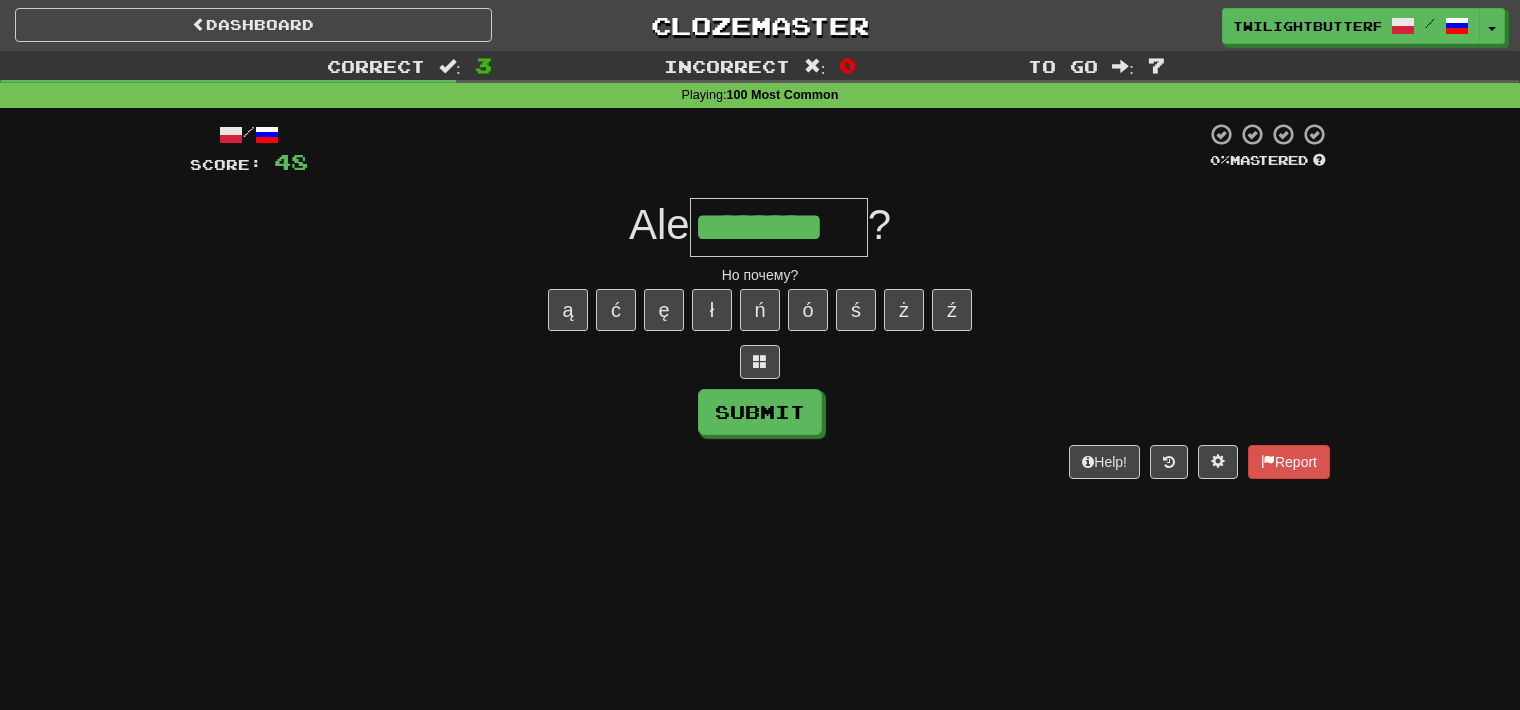 type on "********" 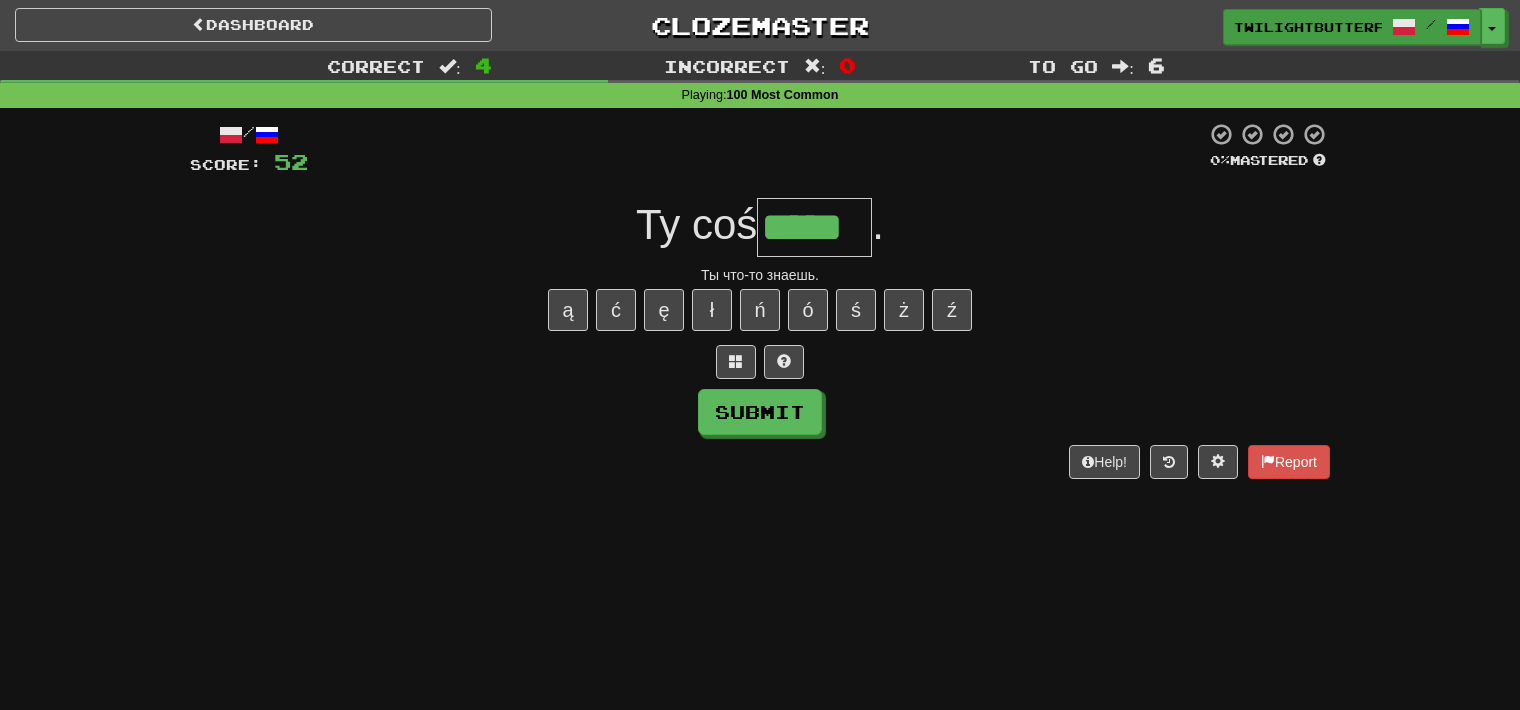 type on "*****" 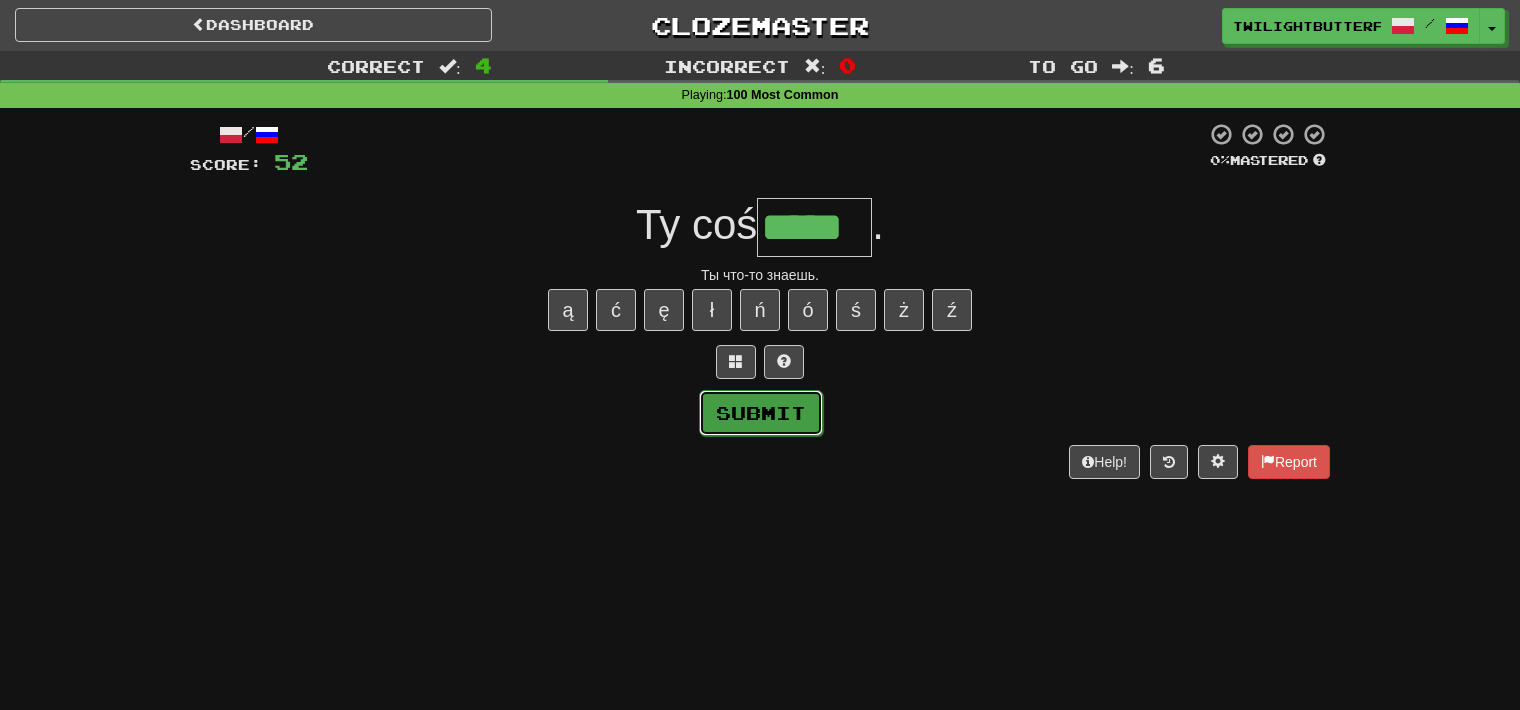click on "Submit" at bounding box center (761, 413) 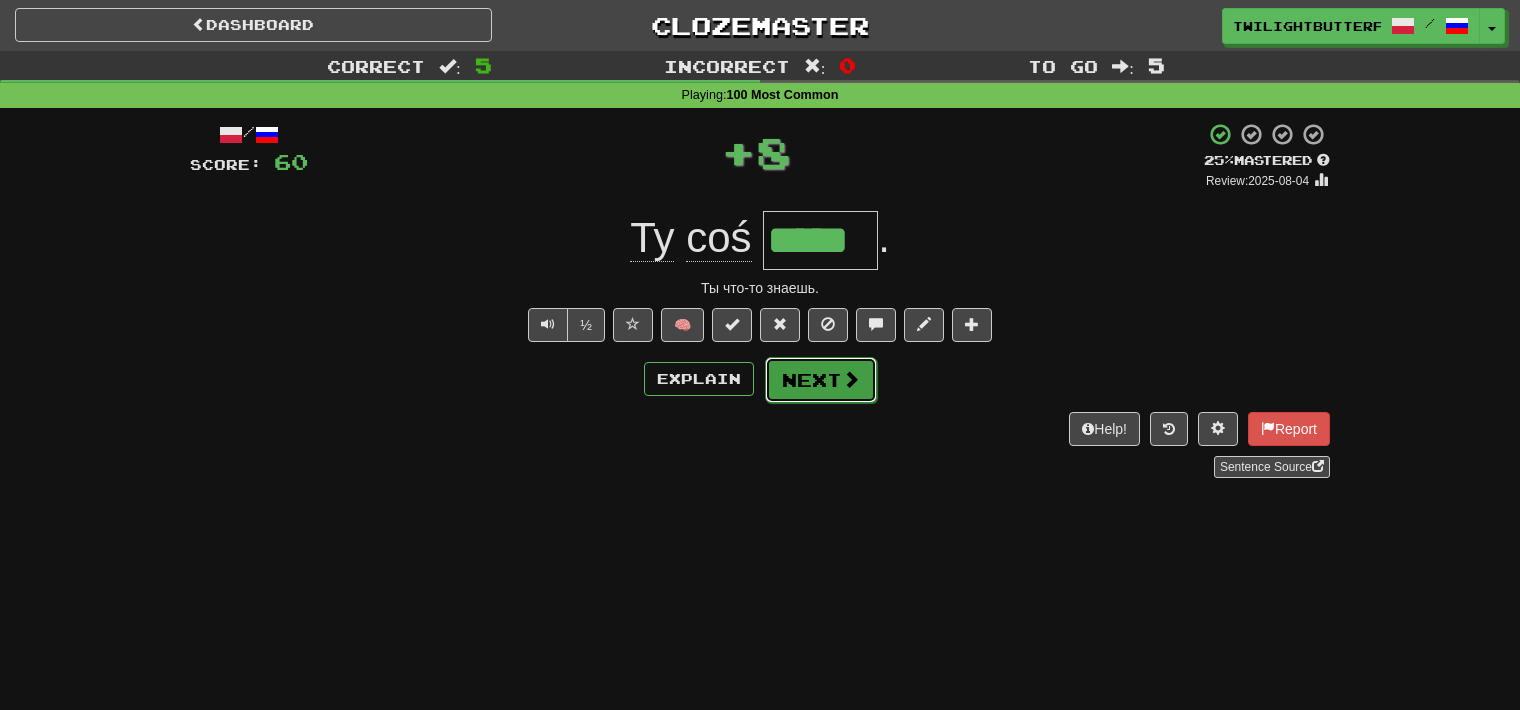 click on "Next" at bounding box center (821, 380) 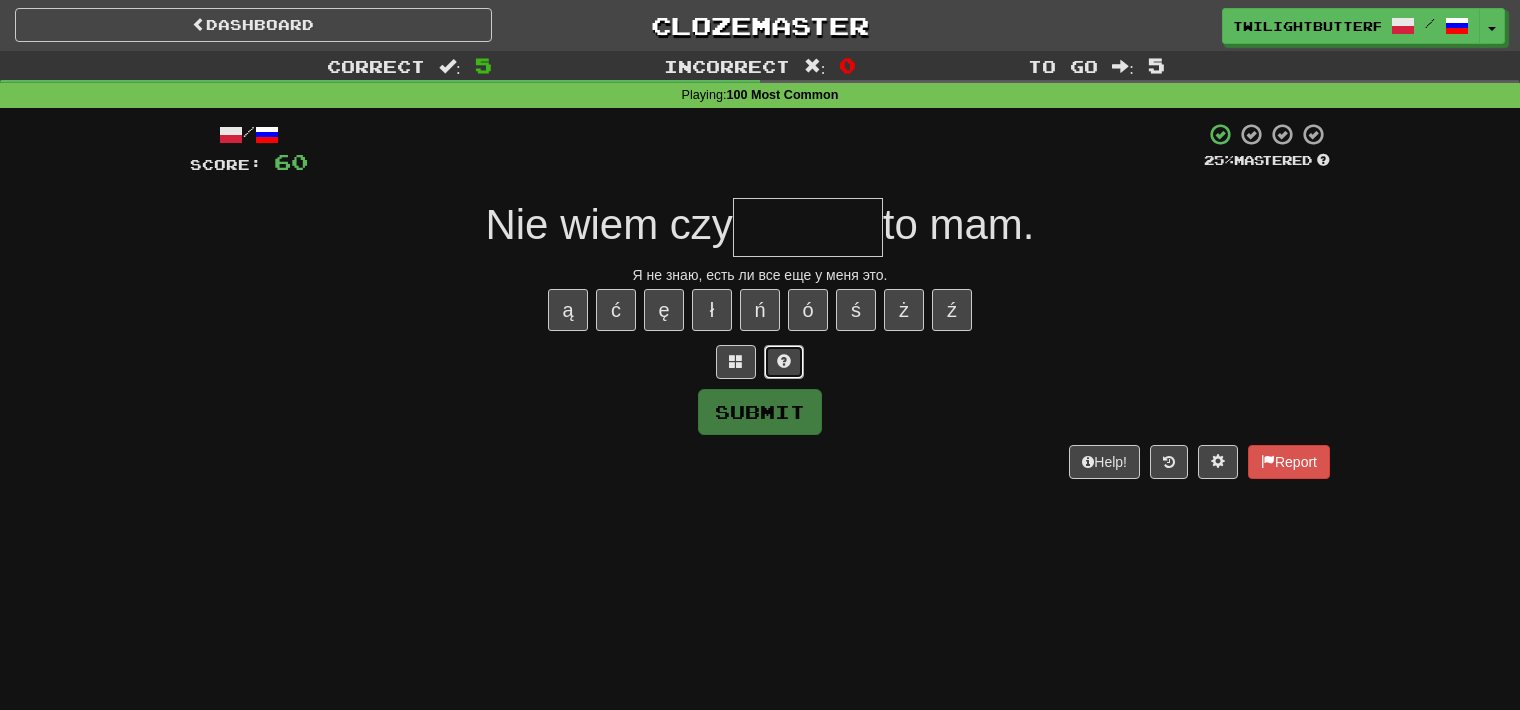 click at bounding box center (784, 361) 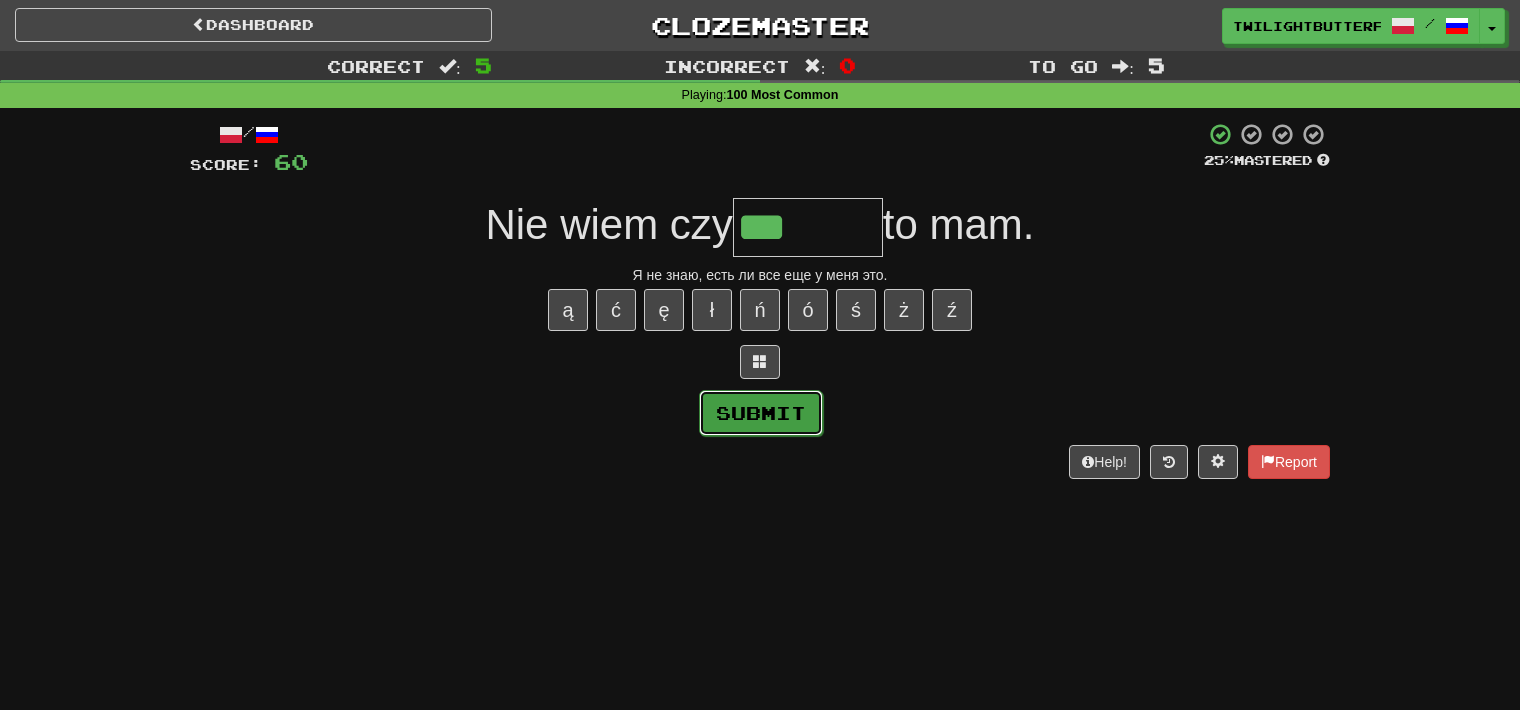 click on "Submit" at bounding box center (761, 413) 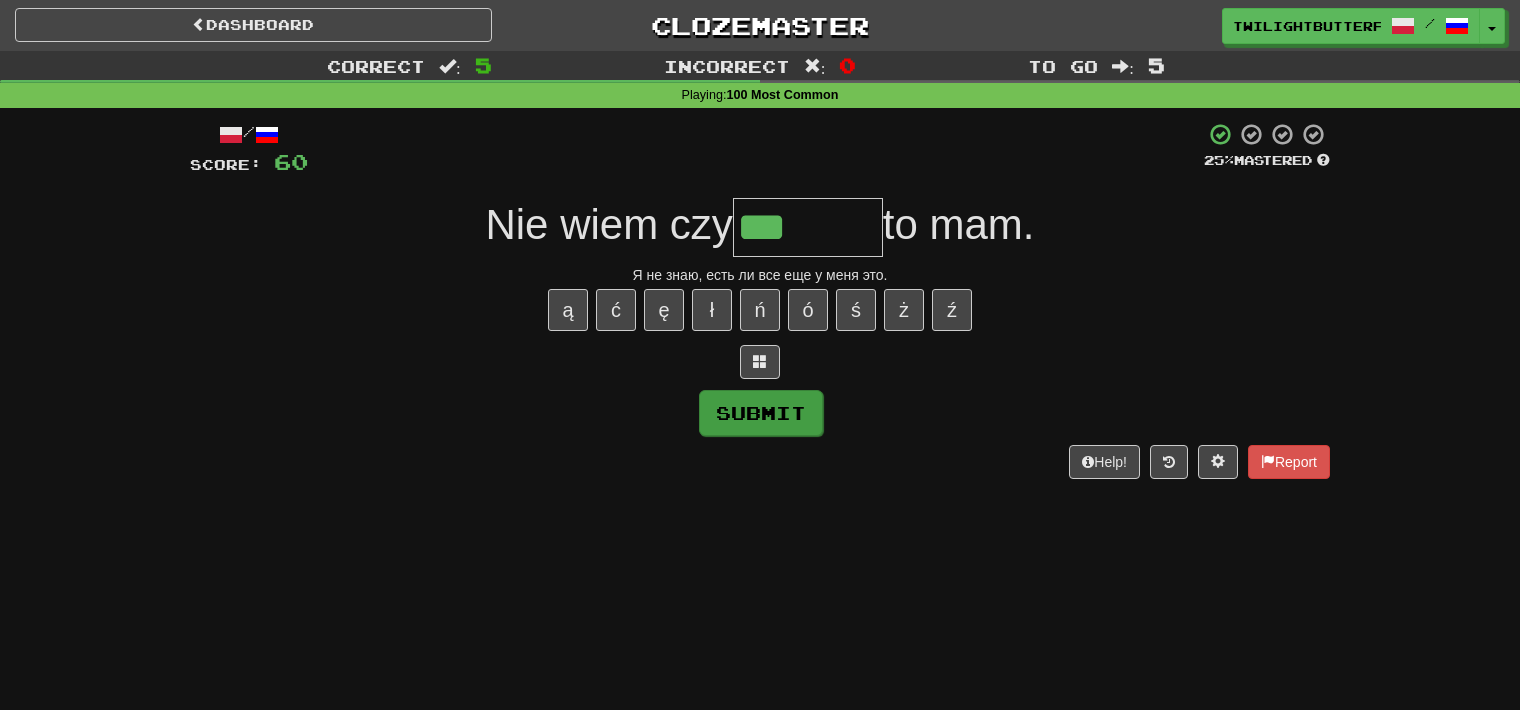 type on "*******" 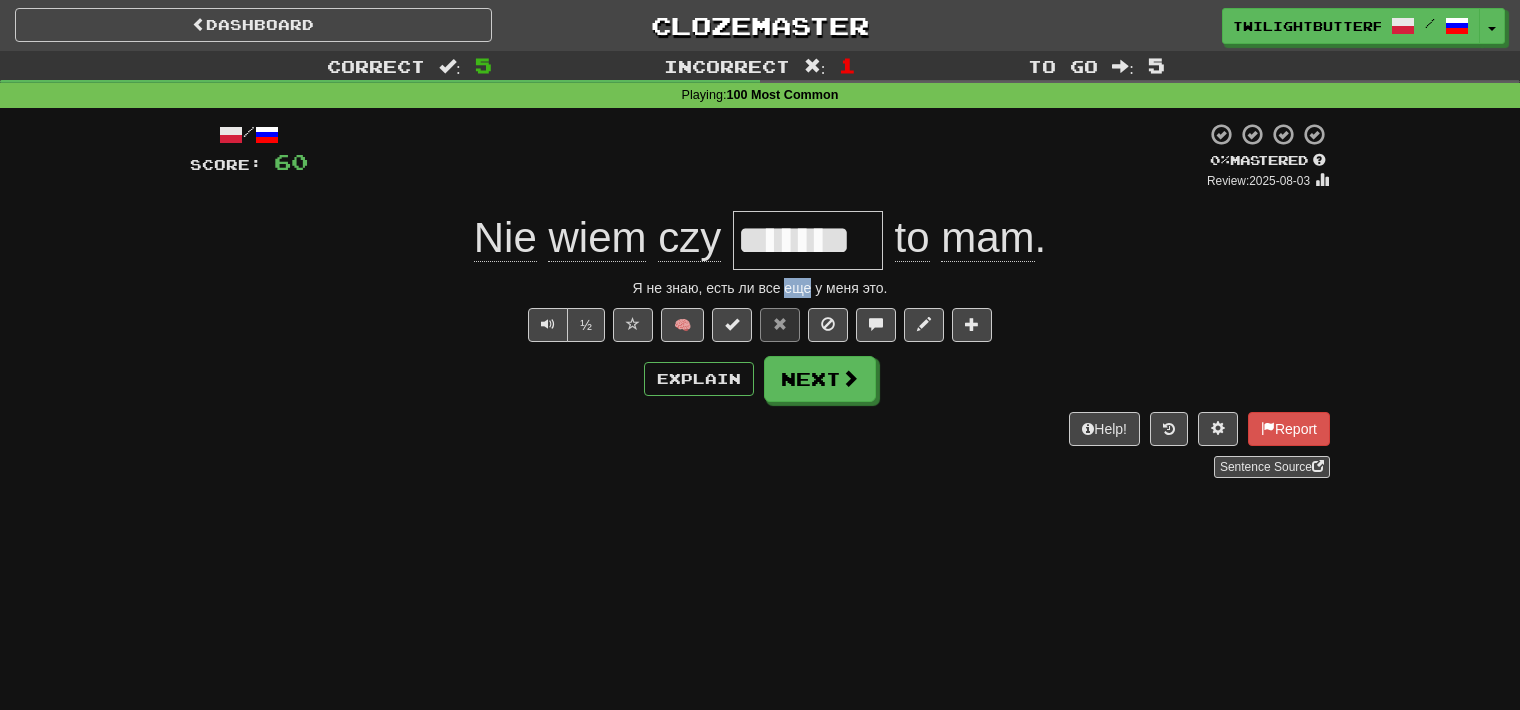 drag, startPoint x: 787, startPoint y: 288, endPoint x: 810, endPoint y: 286, distance: 23.086792 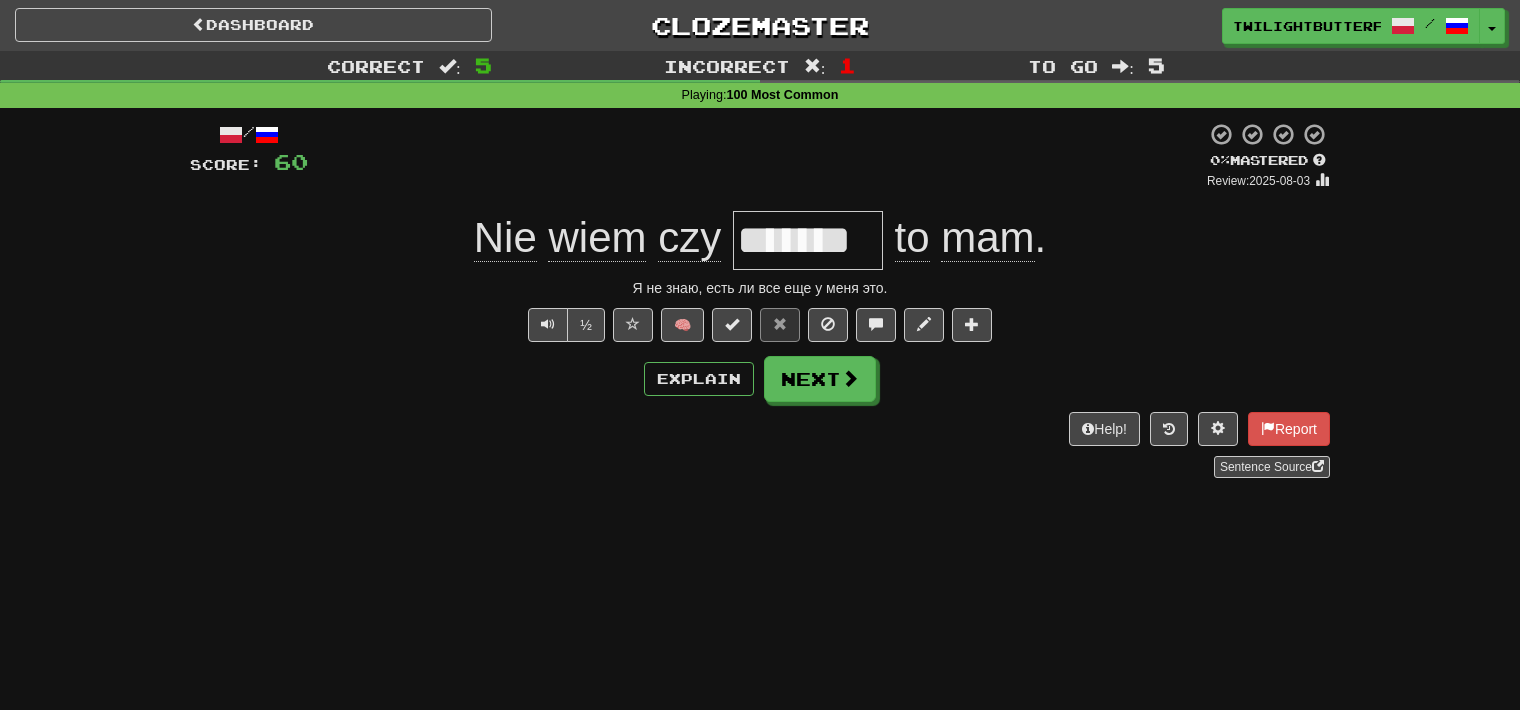 drag, startPoint x: 691, startPoint y: 436, endPoint x: 688, endPoint y: 413, distance: 23.194826 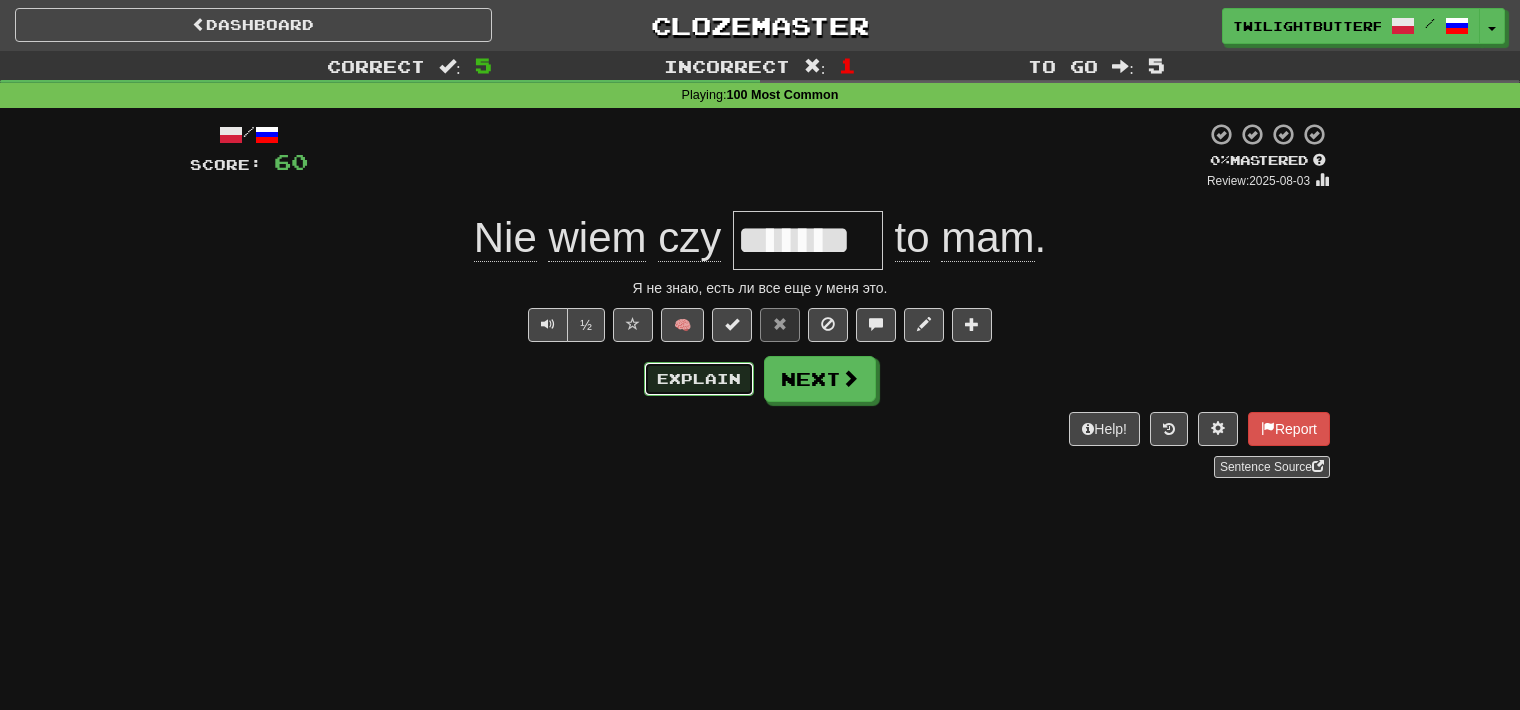 click on "Explain" at bounding box center [699, 379] 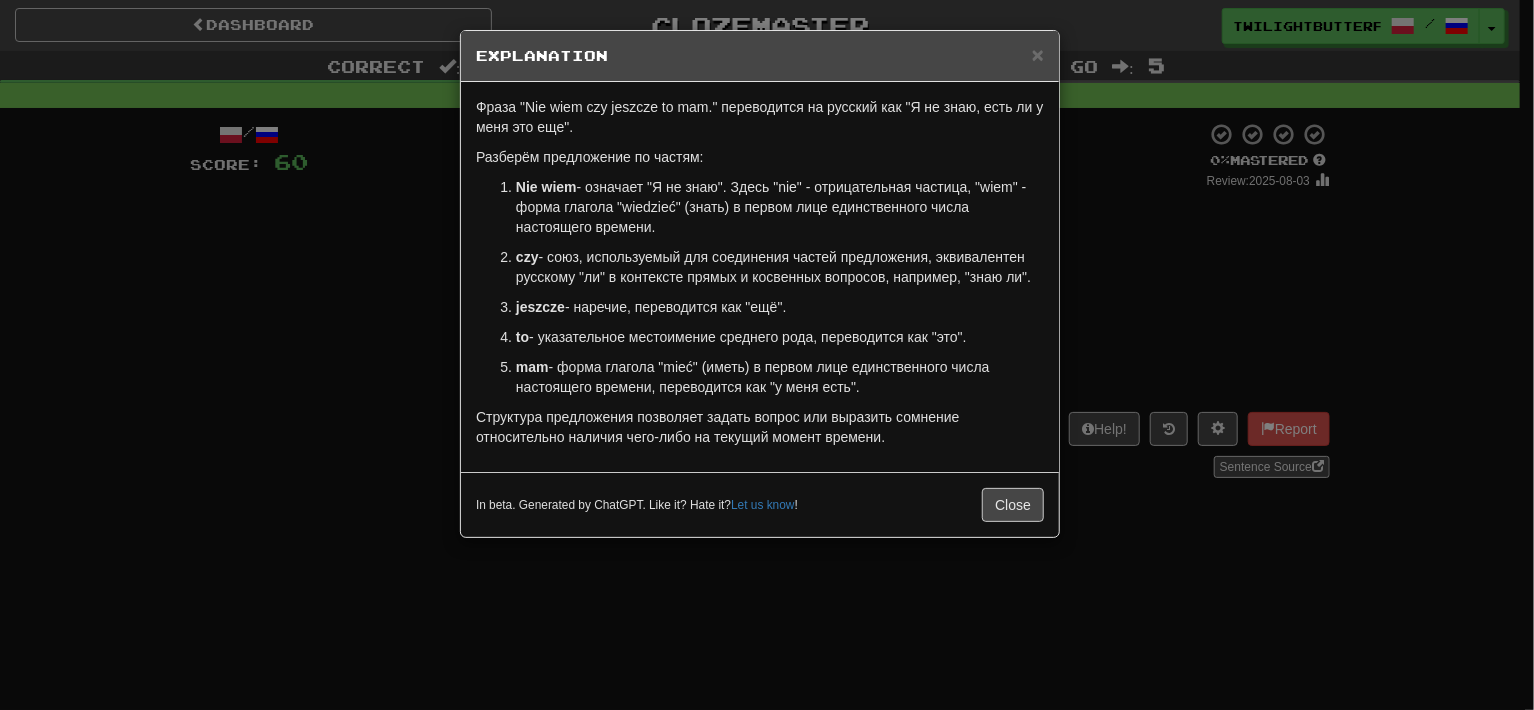 drag, startPoint x: 512, startPoint y: 306, endPoint x: 794, endPoint y: 307, distance: 282.00177 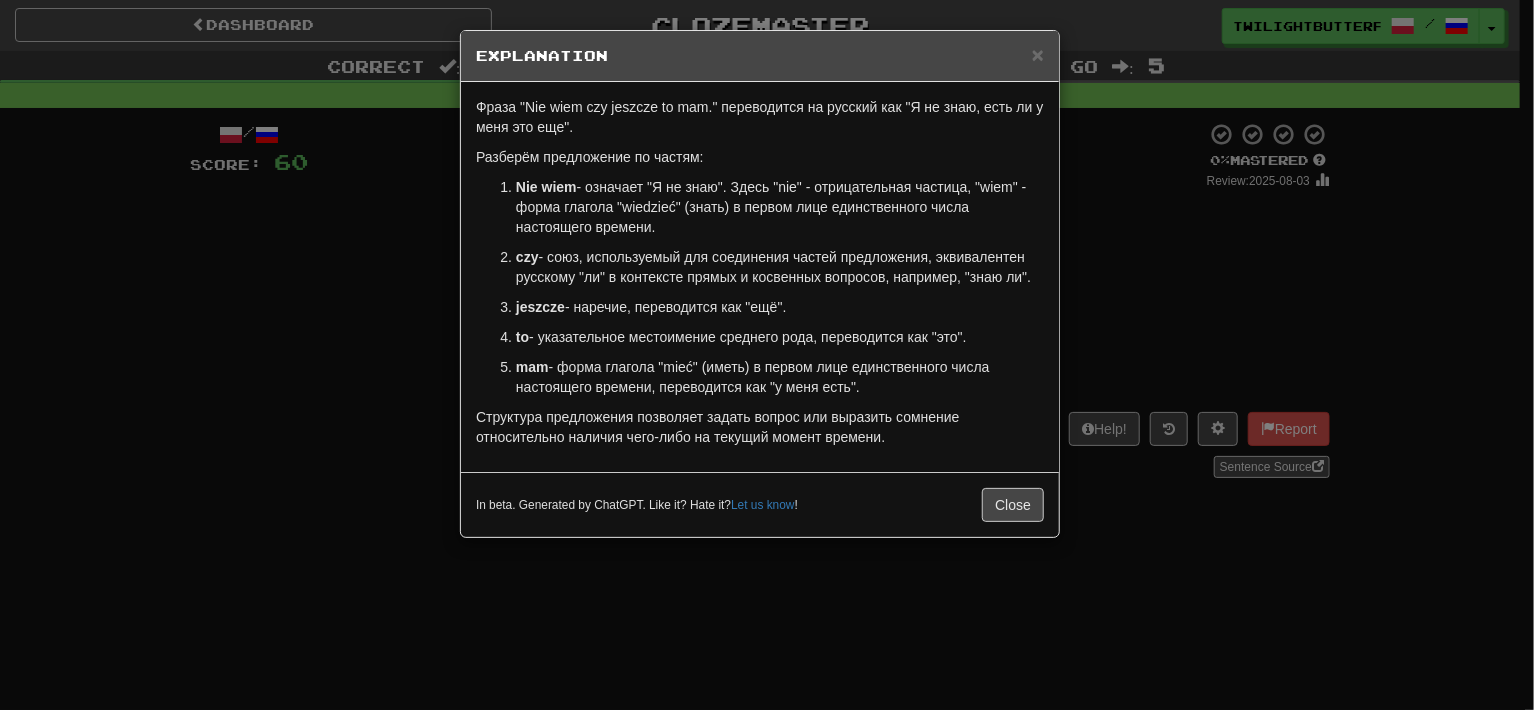 click on "Nie wiem  - означает "Я не знаю". Здесь "nie" - отрицательная частица, "wiem" - форма глагола "wiedzieć" (знать) в первом лице единственного числа настоящего времени.
czy  - союз, используемый для соединения частей предложения, эквивалентен русскому "ли" в контексте прямых и косвенных вопросов, например, "знаю ли".
jeszcze  - наречие, переводится как "ещё".
to  - указательное местоимение среднего рода, переводится как "это".
mam  - форма глагола "mieć" (иметь) в первом лице единственного числа настоящего времени, переводится как "у меня есть"." at bounding box center [760, 287] 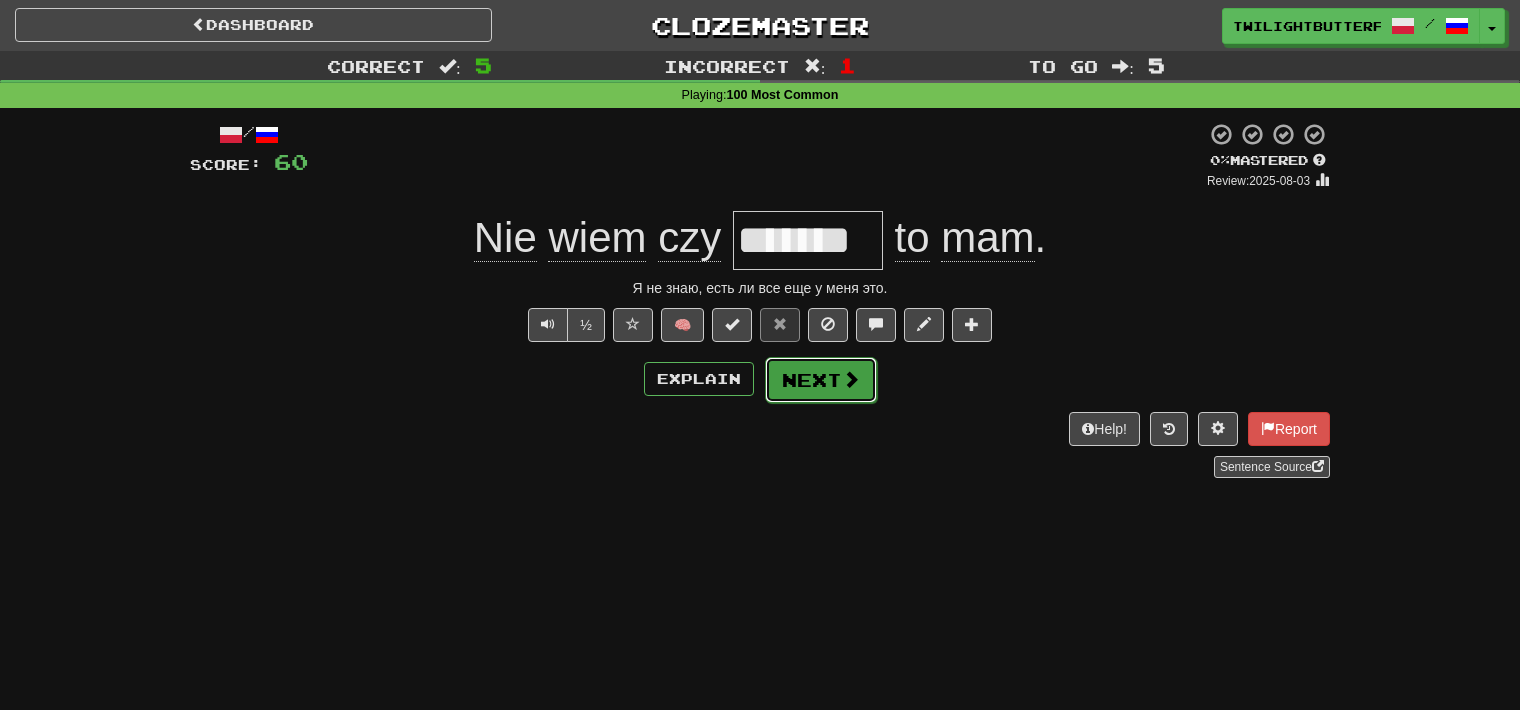 click on "Next" at bounding box center [821, 380] 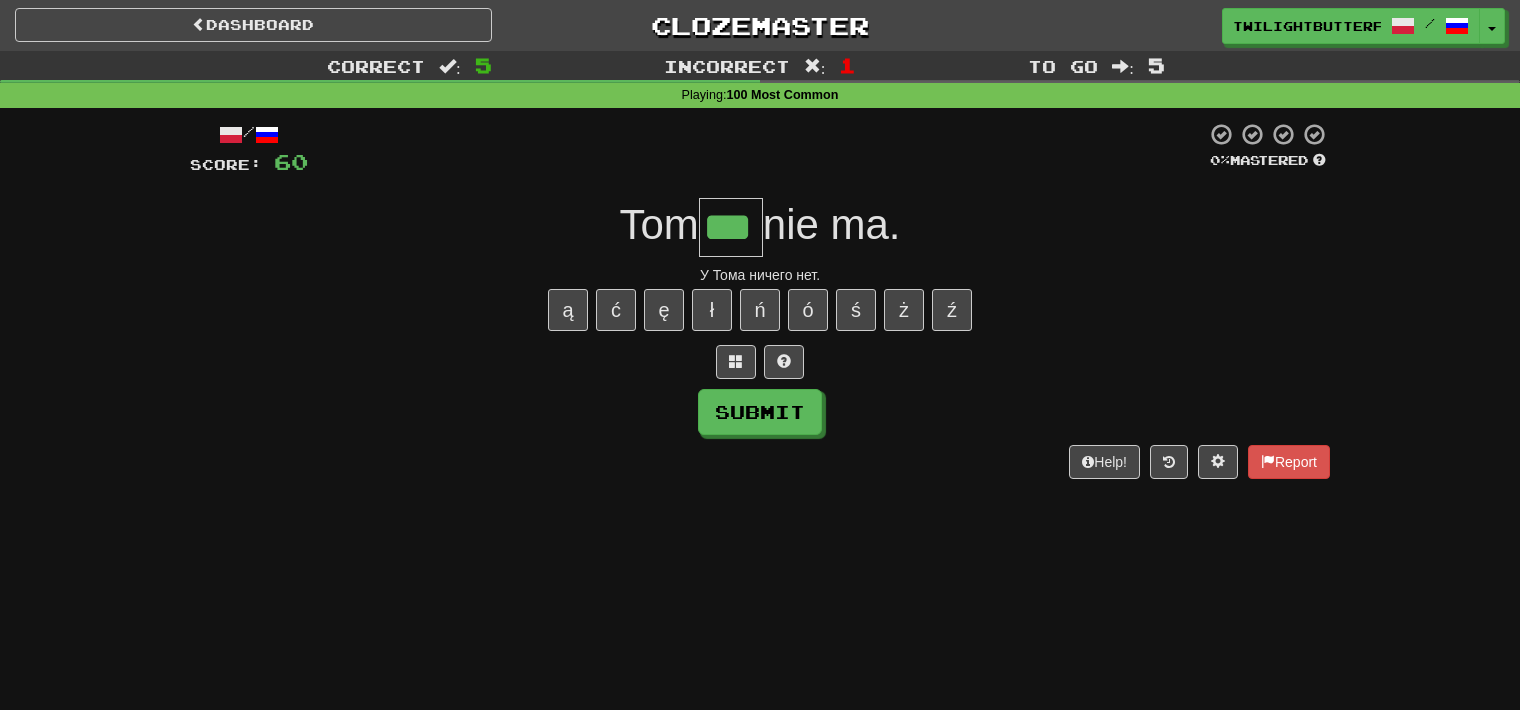 type on "***" 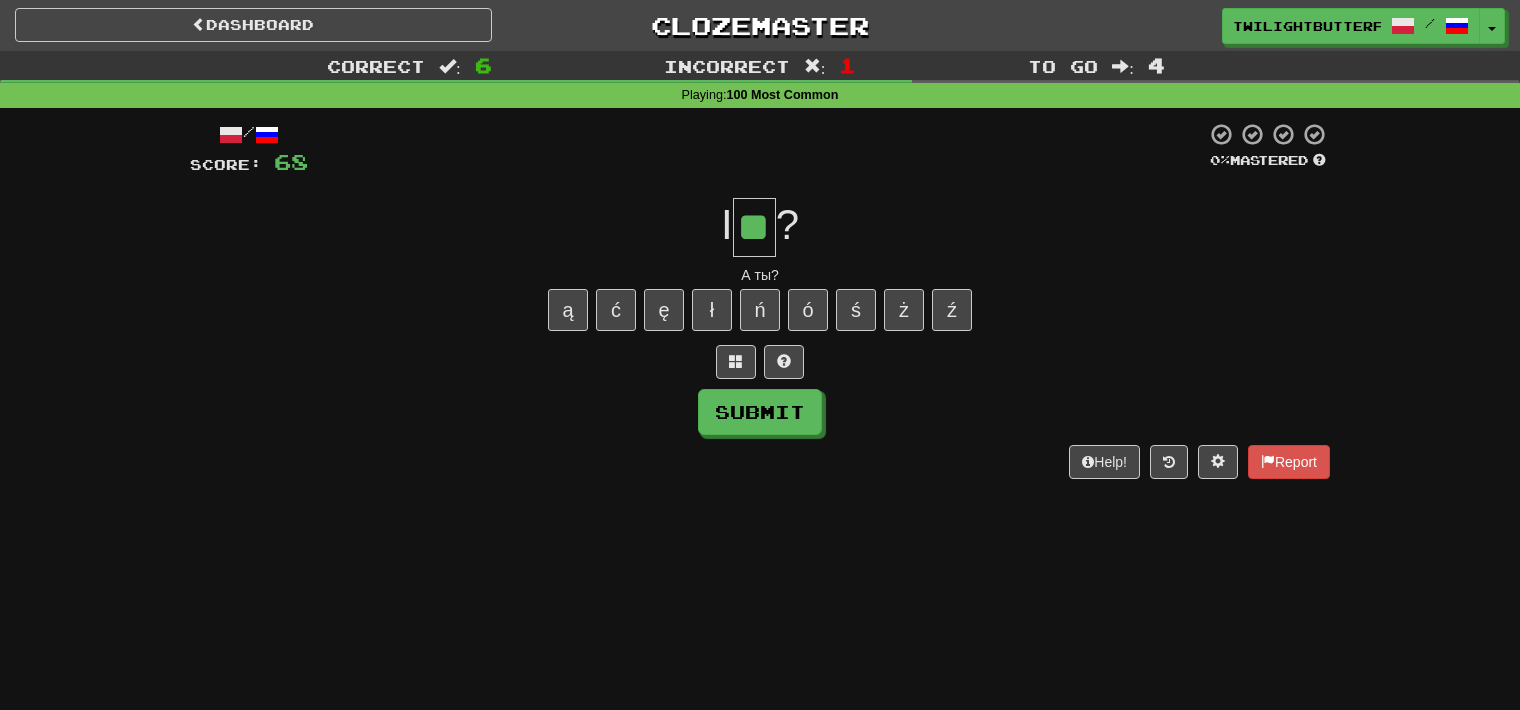 type on "**" 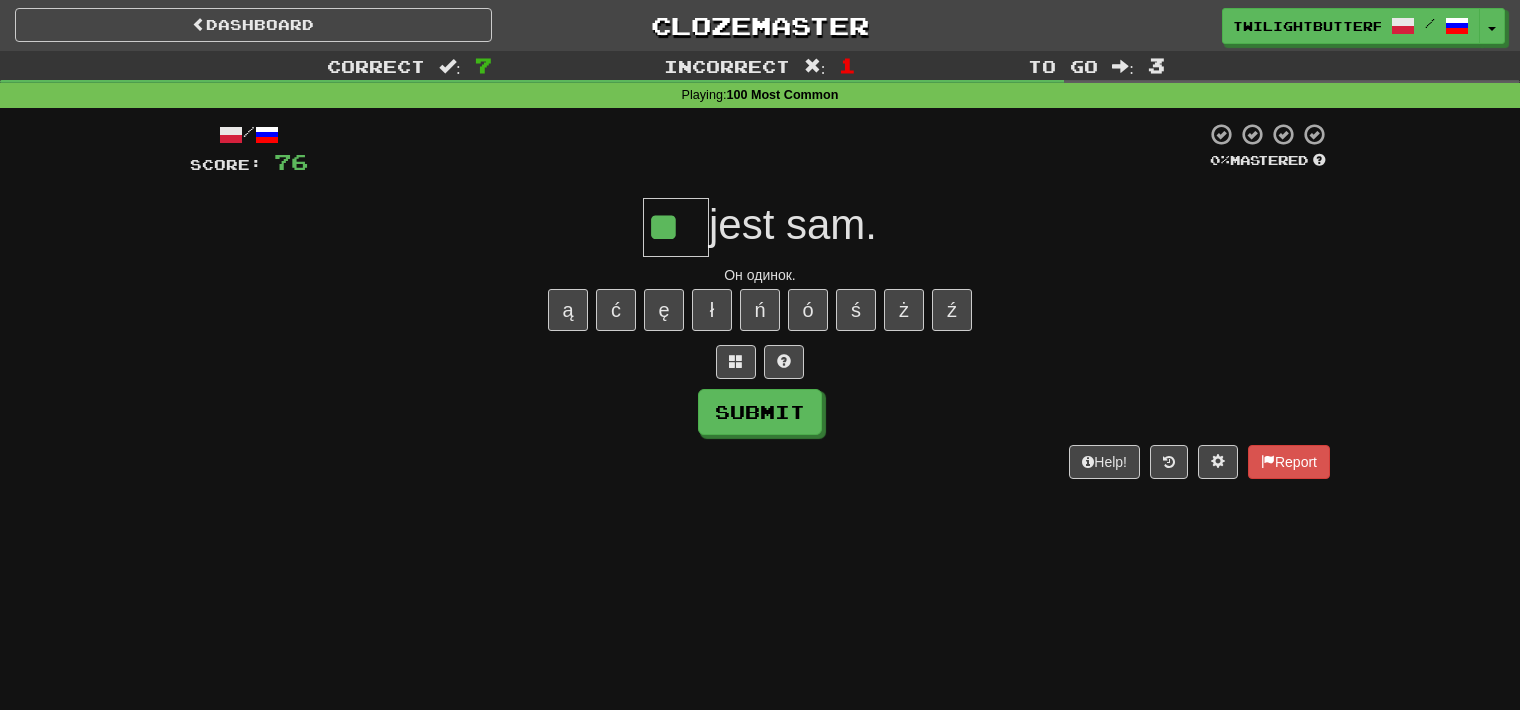 type on "**" 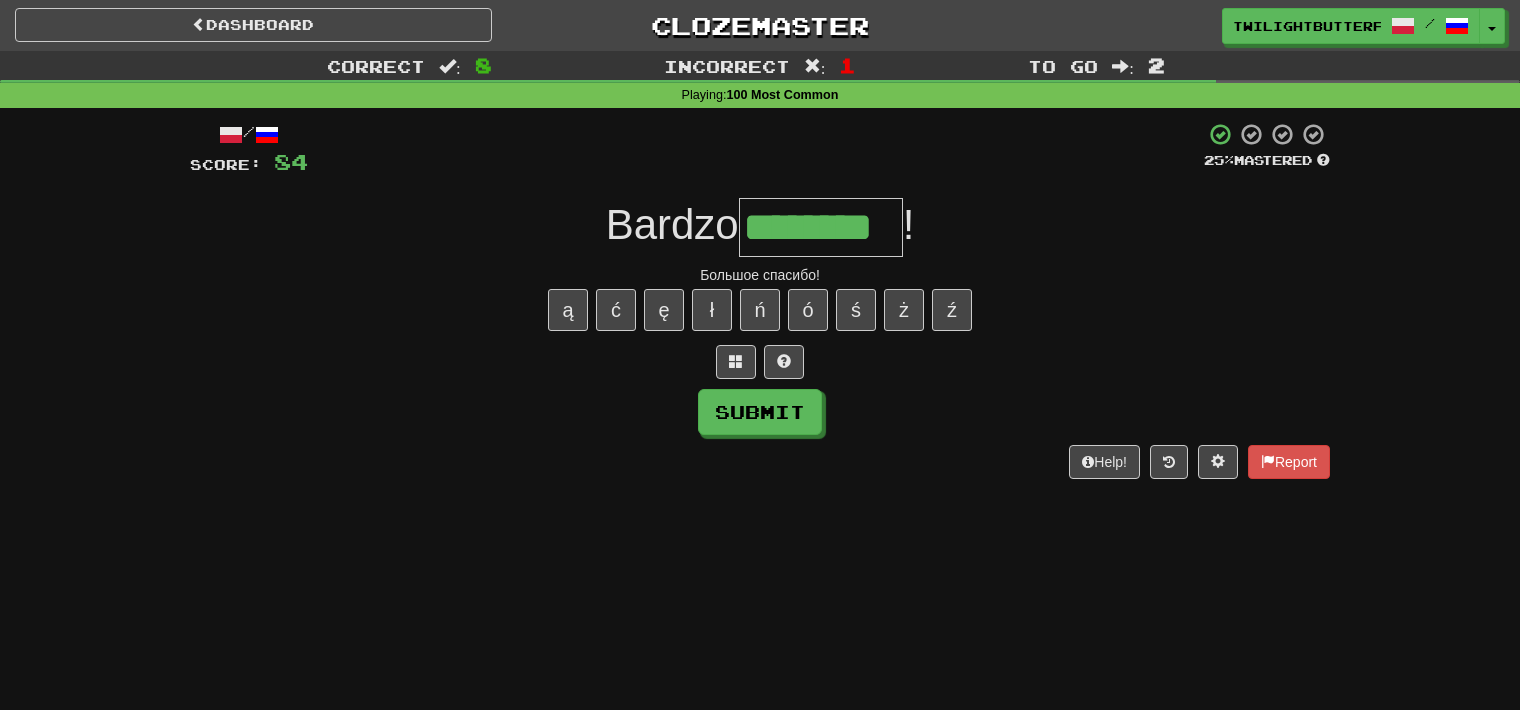 type on "********" 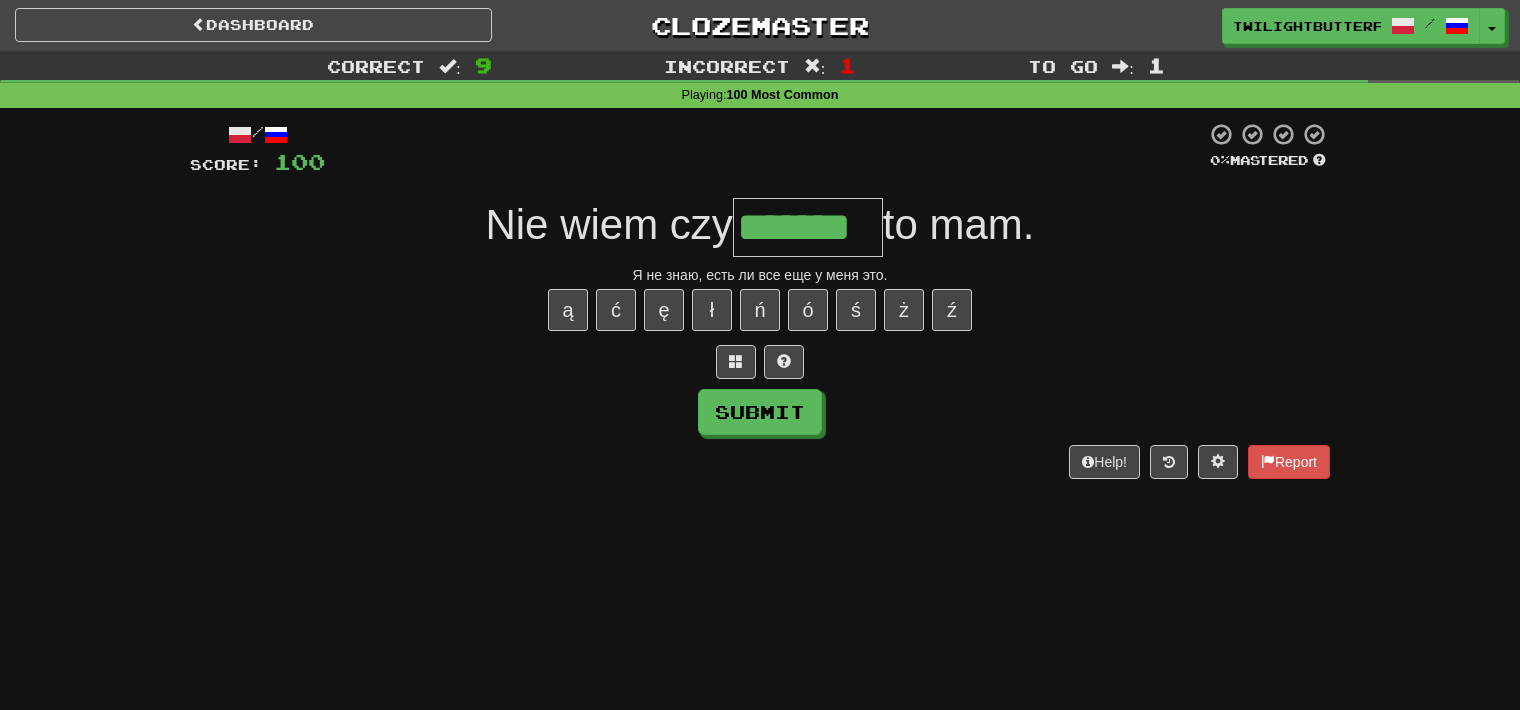 type on "*******" 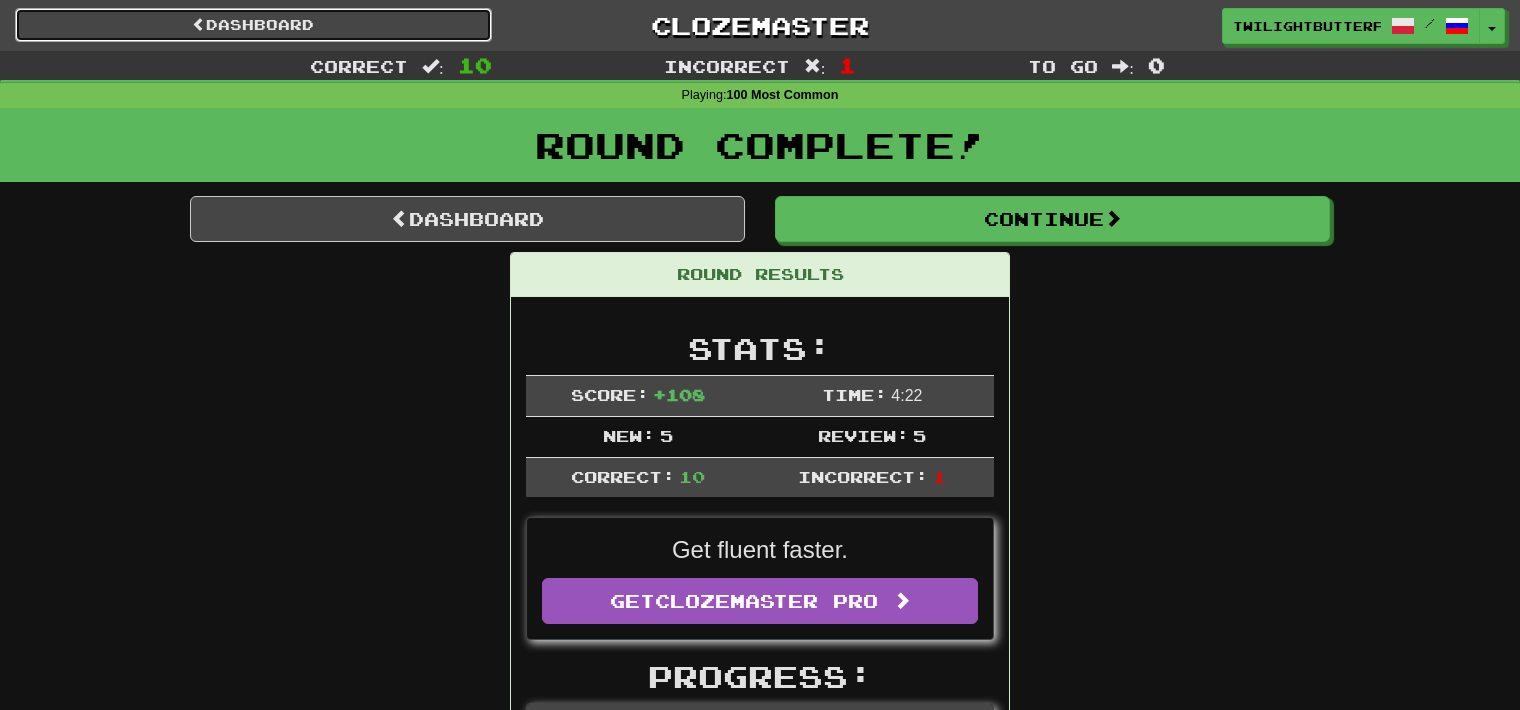 click on "Dashboard" at bounding box center (253, 25) 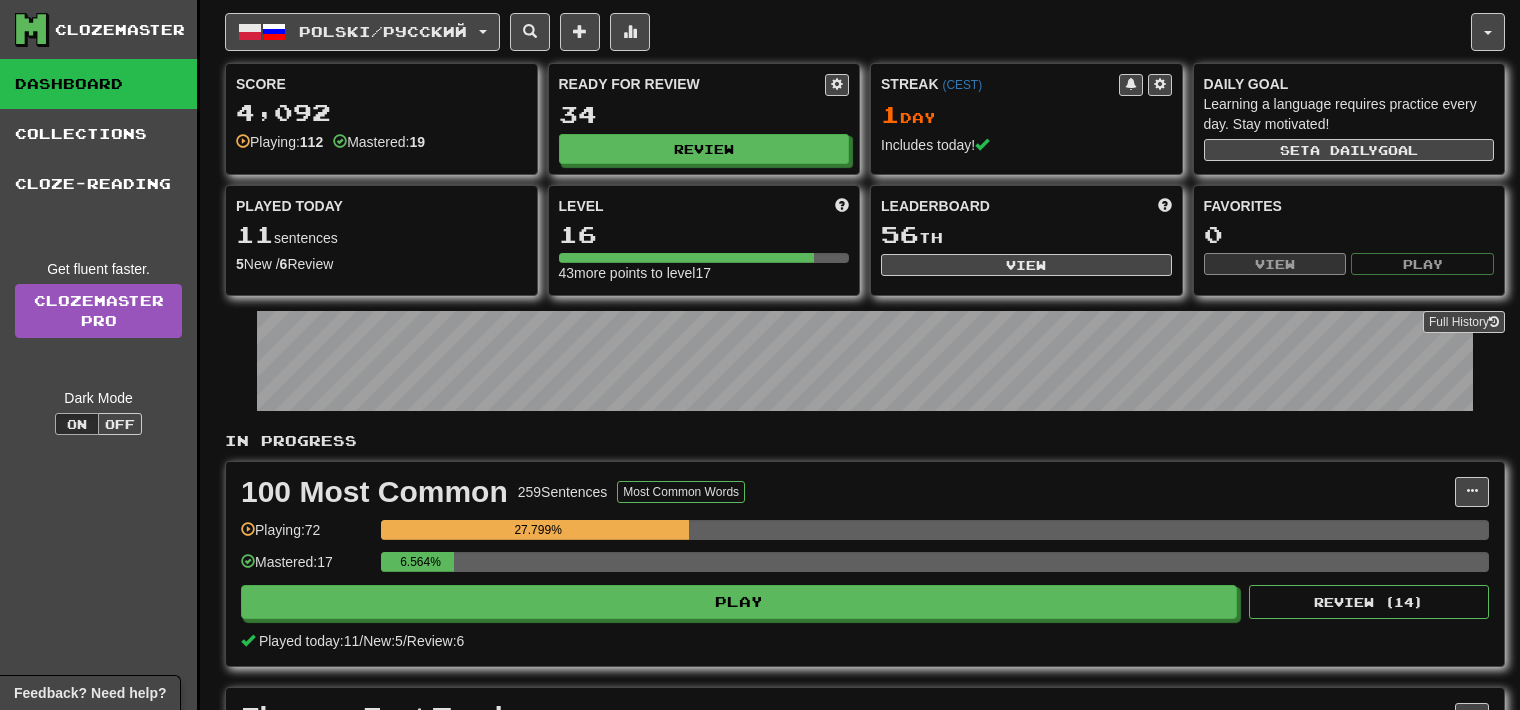 scroll, scrollTop: 0, scrollLeft: 0, axis: both 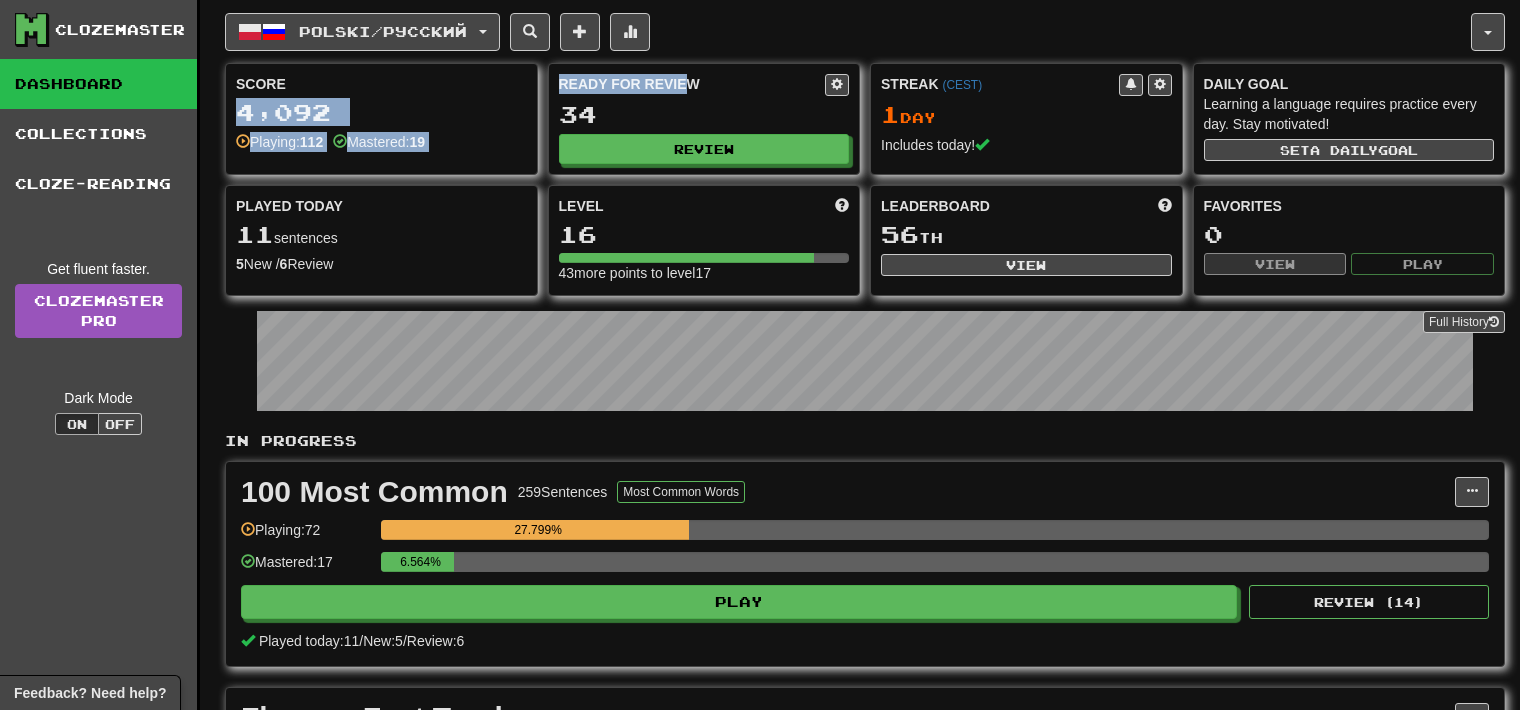 drag, startPoint x: 691, startPoint y: 74, endPoint x: 539, endPoint y: 91, distance: 152.94771 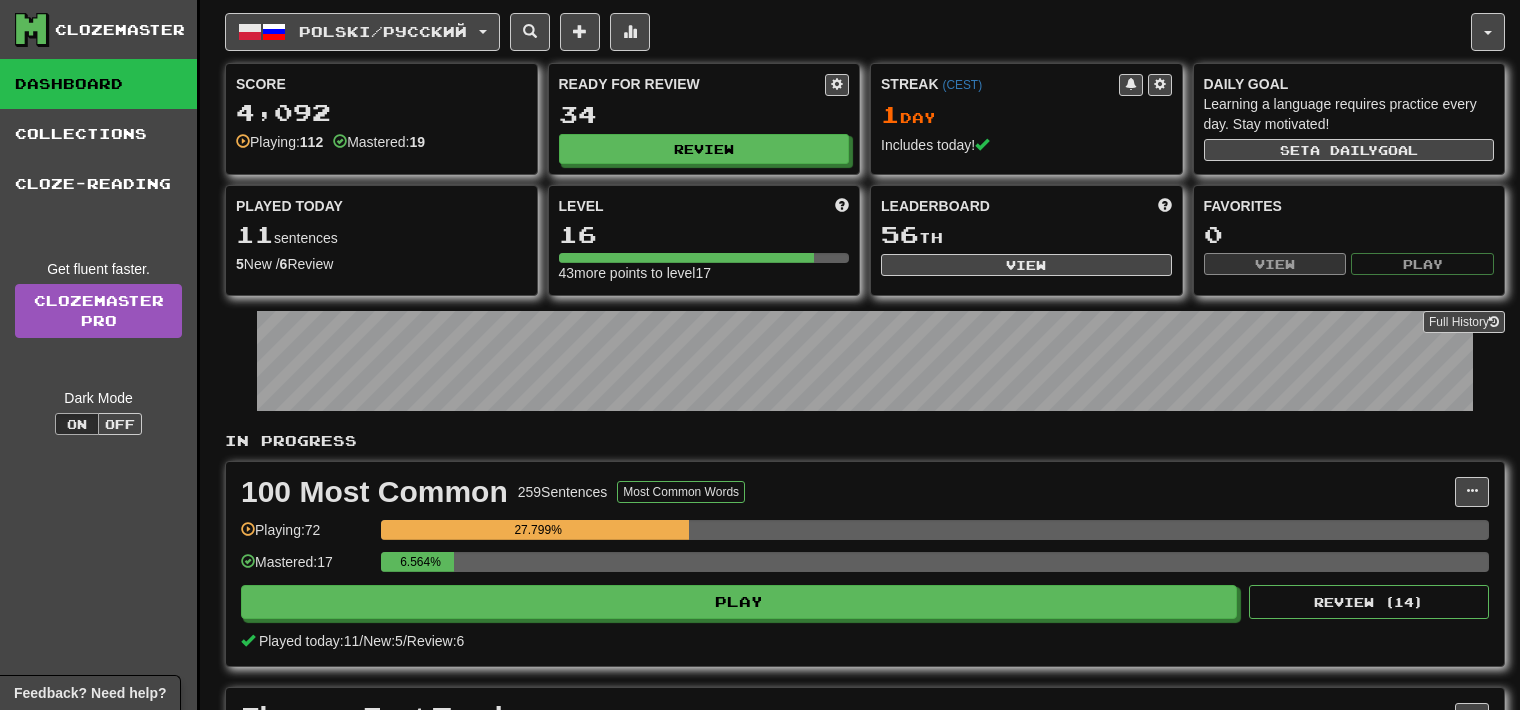 click on "Ready for Review" at bounding box center [692, 84] 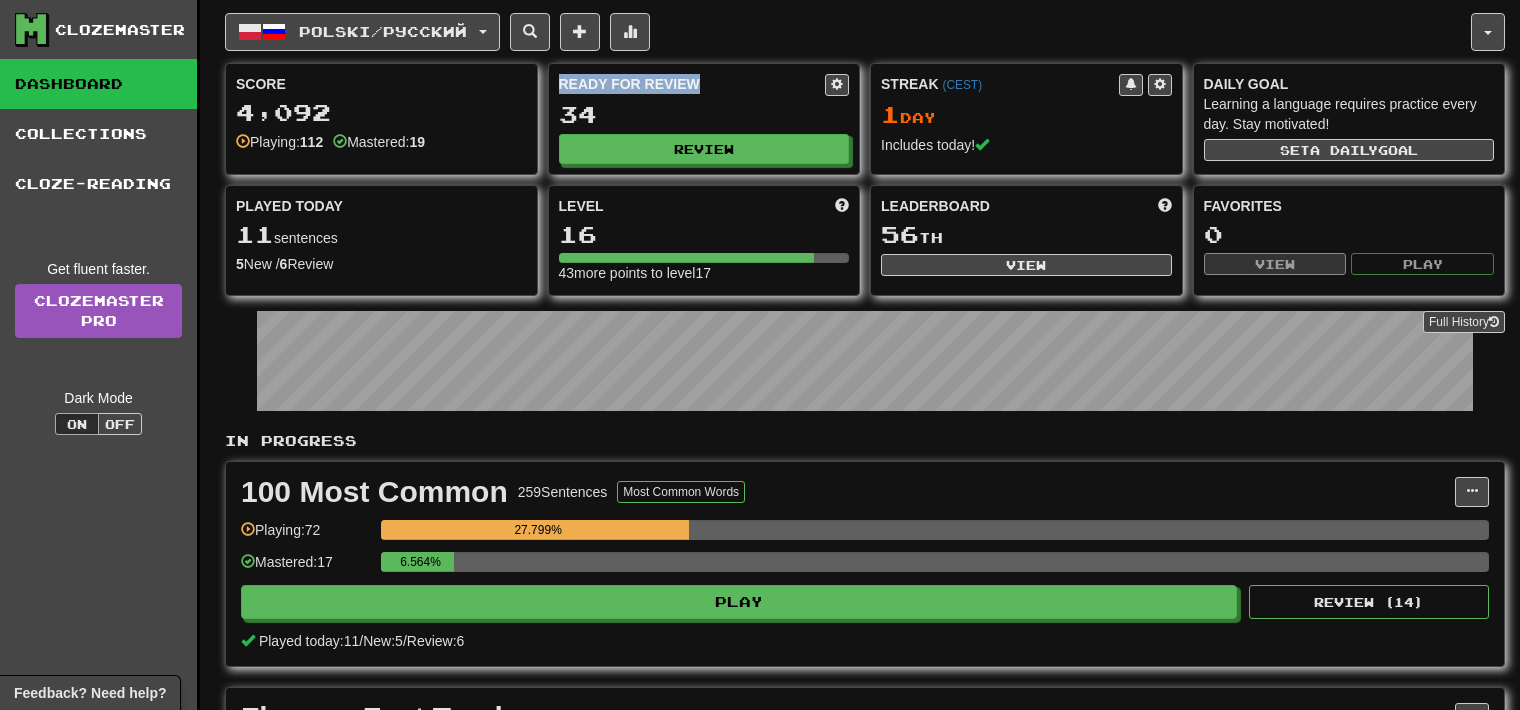 drag, startPoint x: 703, startPoint y: 80, endPoint x: 558, endPoint y: 89, distance: 145.27904 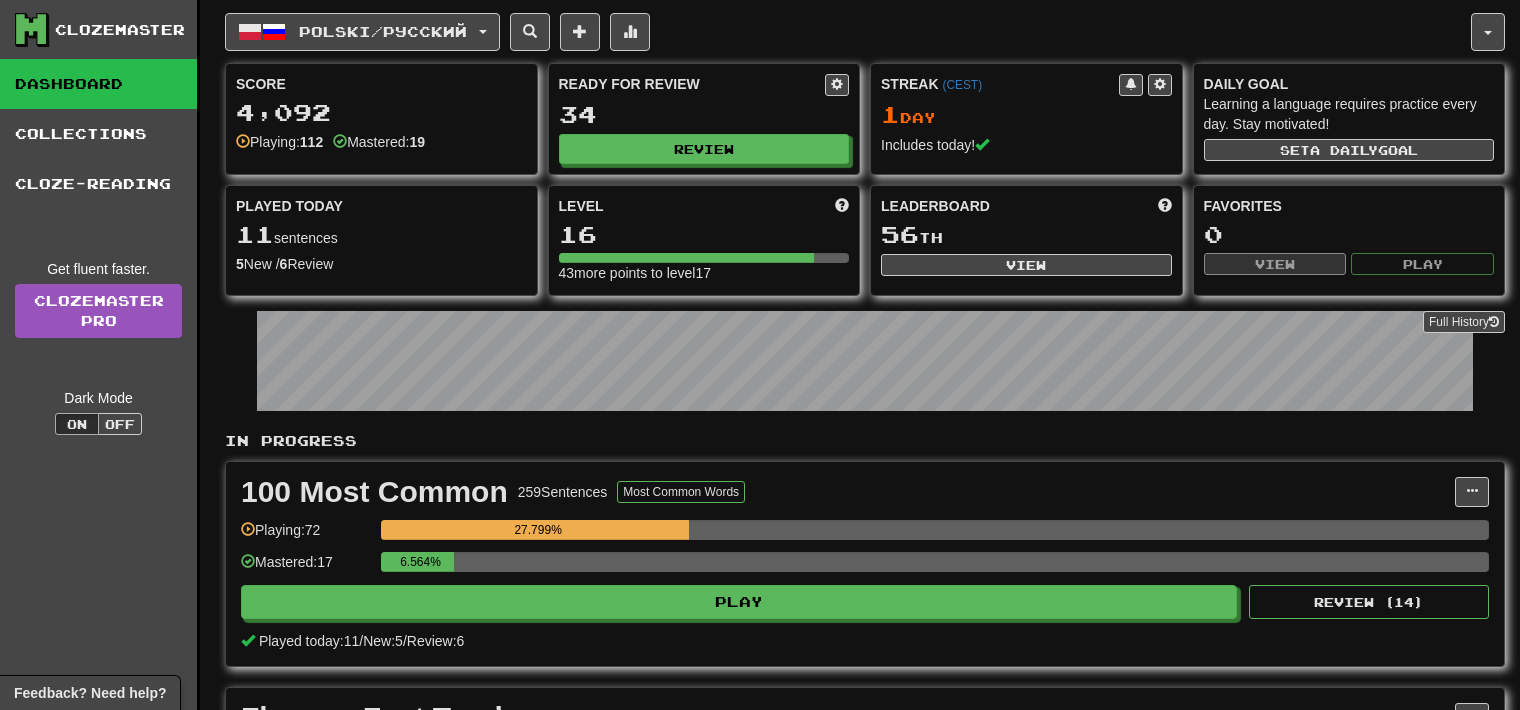 drag, startPoint x: 633, startPoint y: 106, endPoint x: 660, endPoint y: 127, distance: 34.20526 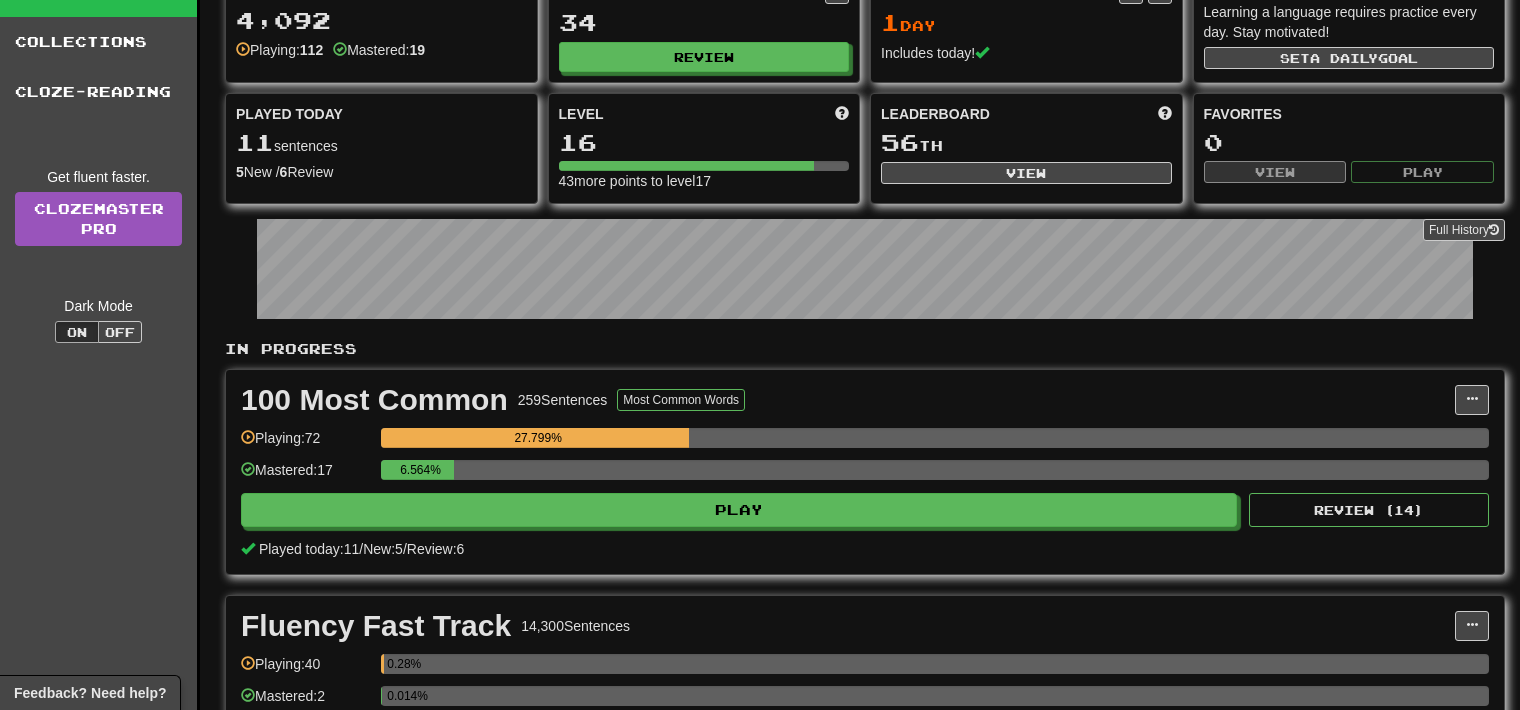 scroll, scrollTop: 100, scrollLeft: 0, axis: vertical 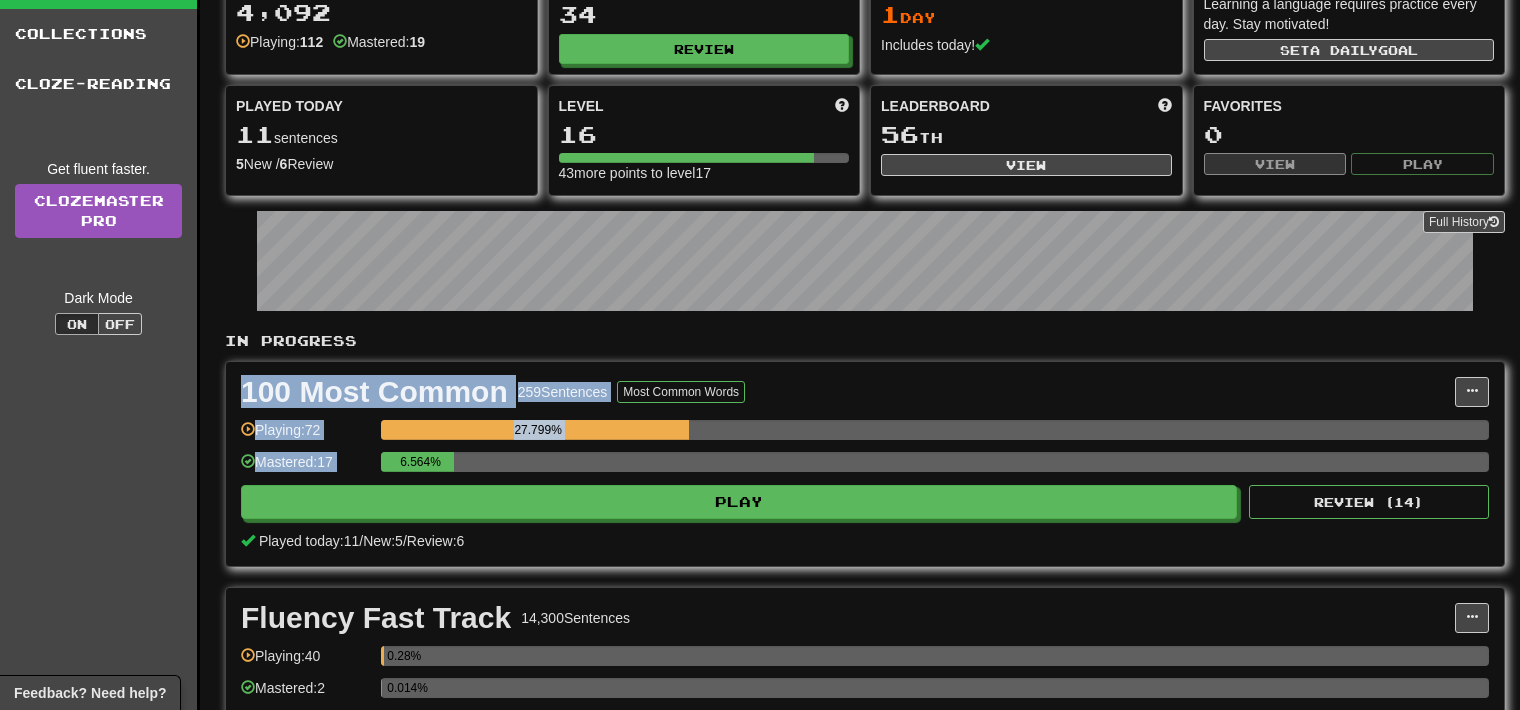 drag, startPoint x: 238, startPoint y: 390, endPoint x: 939, endPoint y: 453, distance: 703.82526 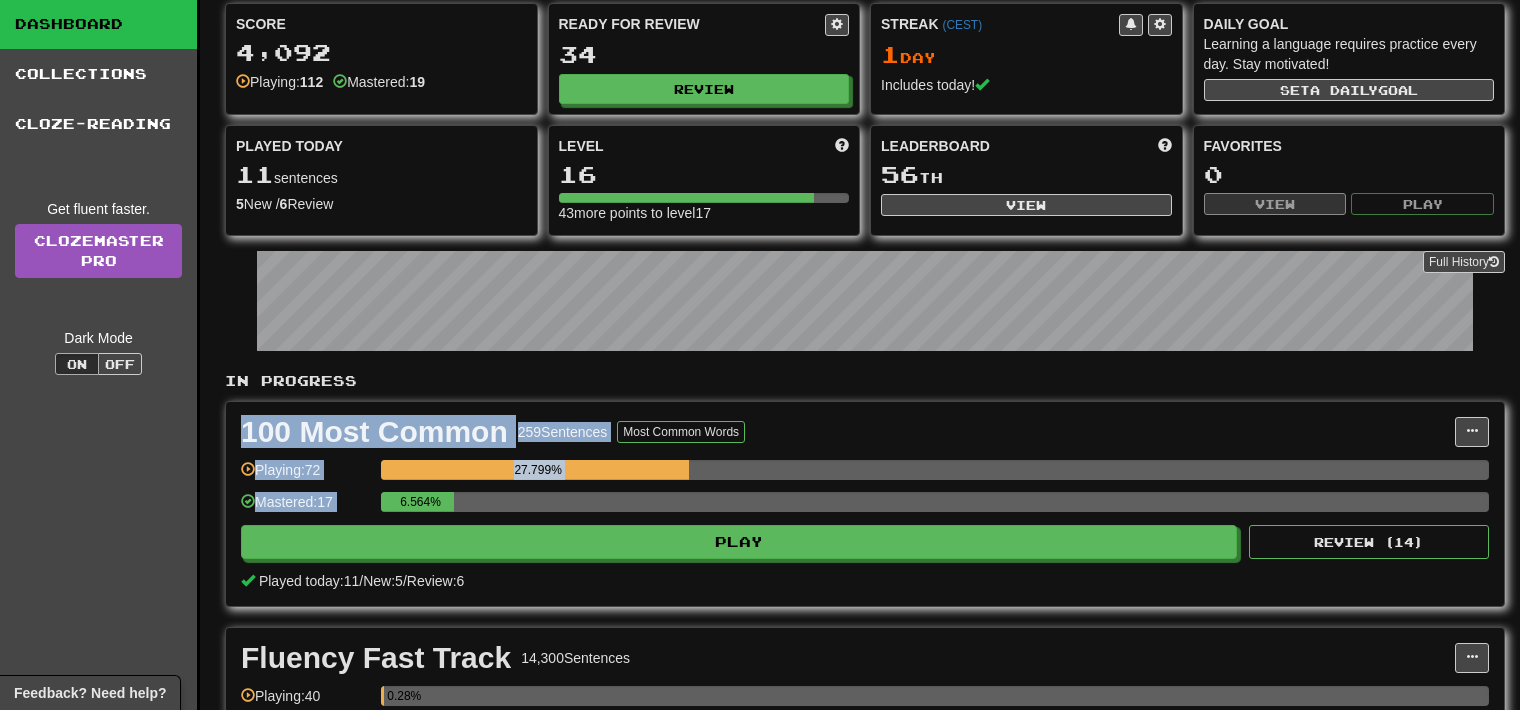scroll, scrollTop: 0, scrollLeft: 0, axis: both 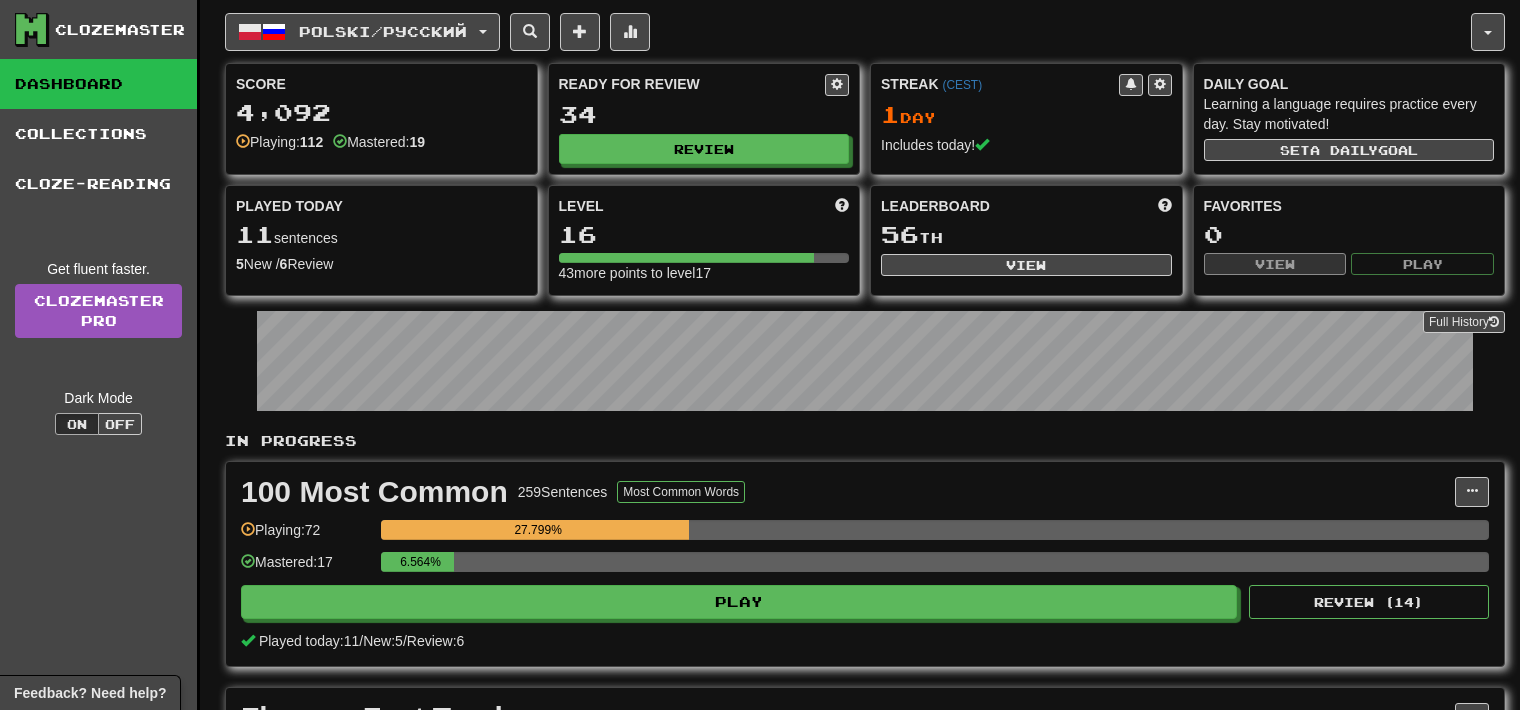 click on "Ready for Review 34   Review" at bounding box center (704, 119) 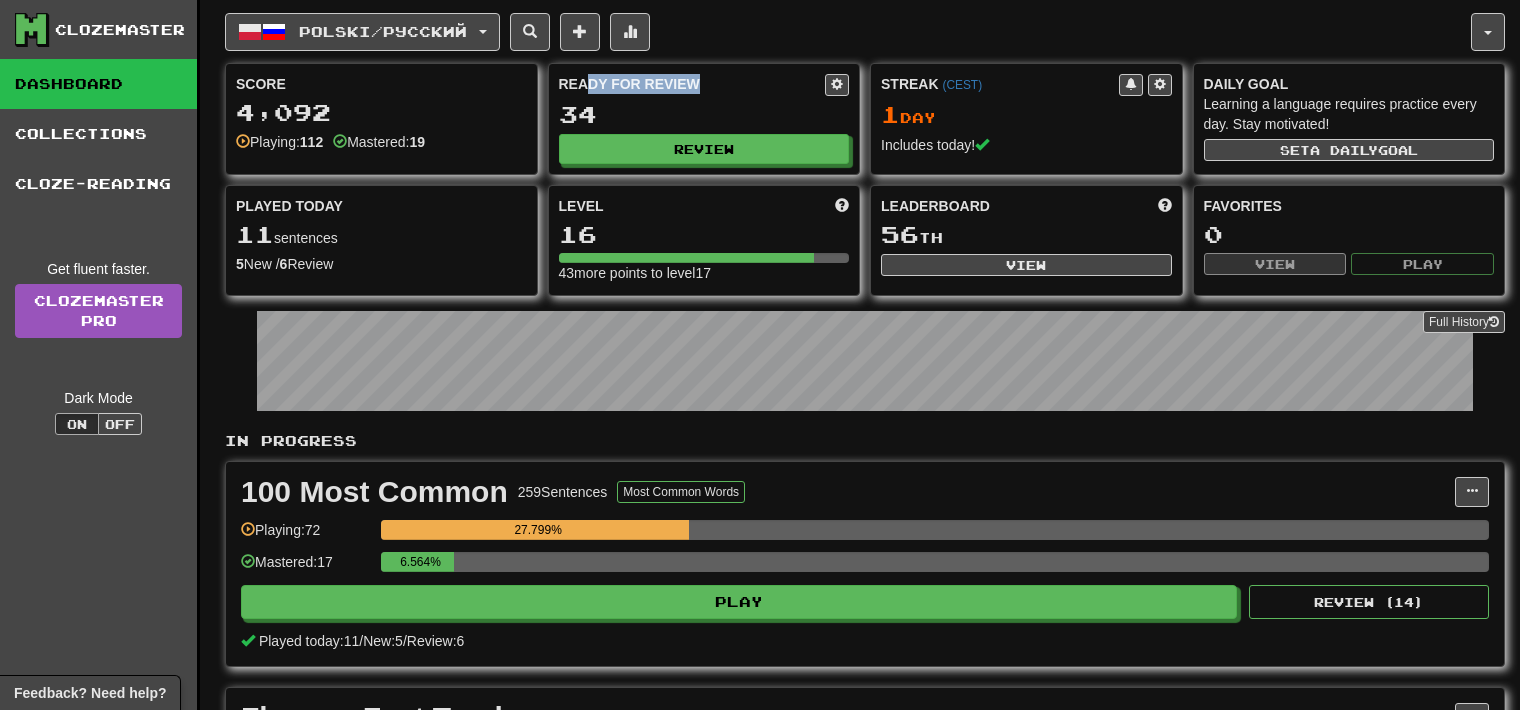 drag, startPoint x: 708, startPoint y: 88, endPoint x: 586, endPoint y: 82, distance: 122.14745 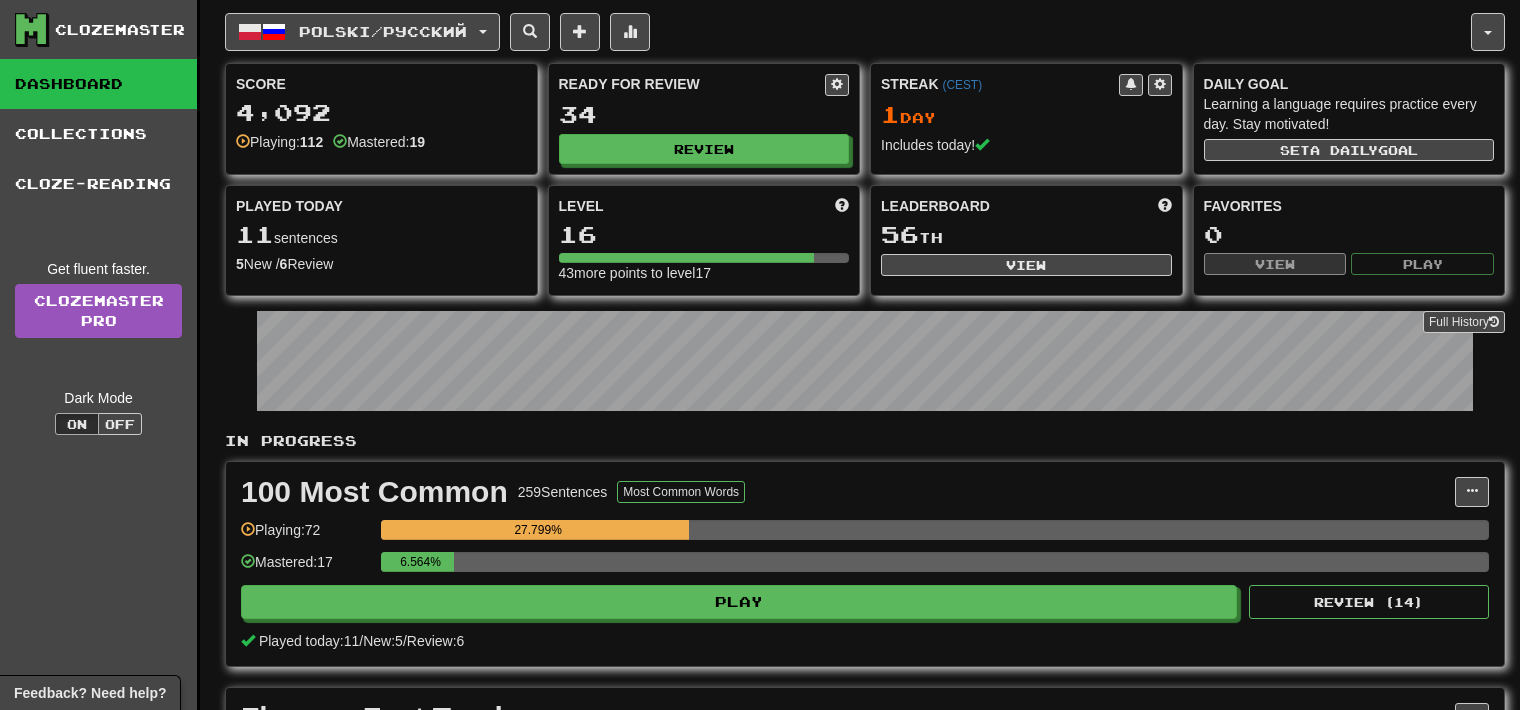 click on "In Progress" at bounding box center (865, 441) 